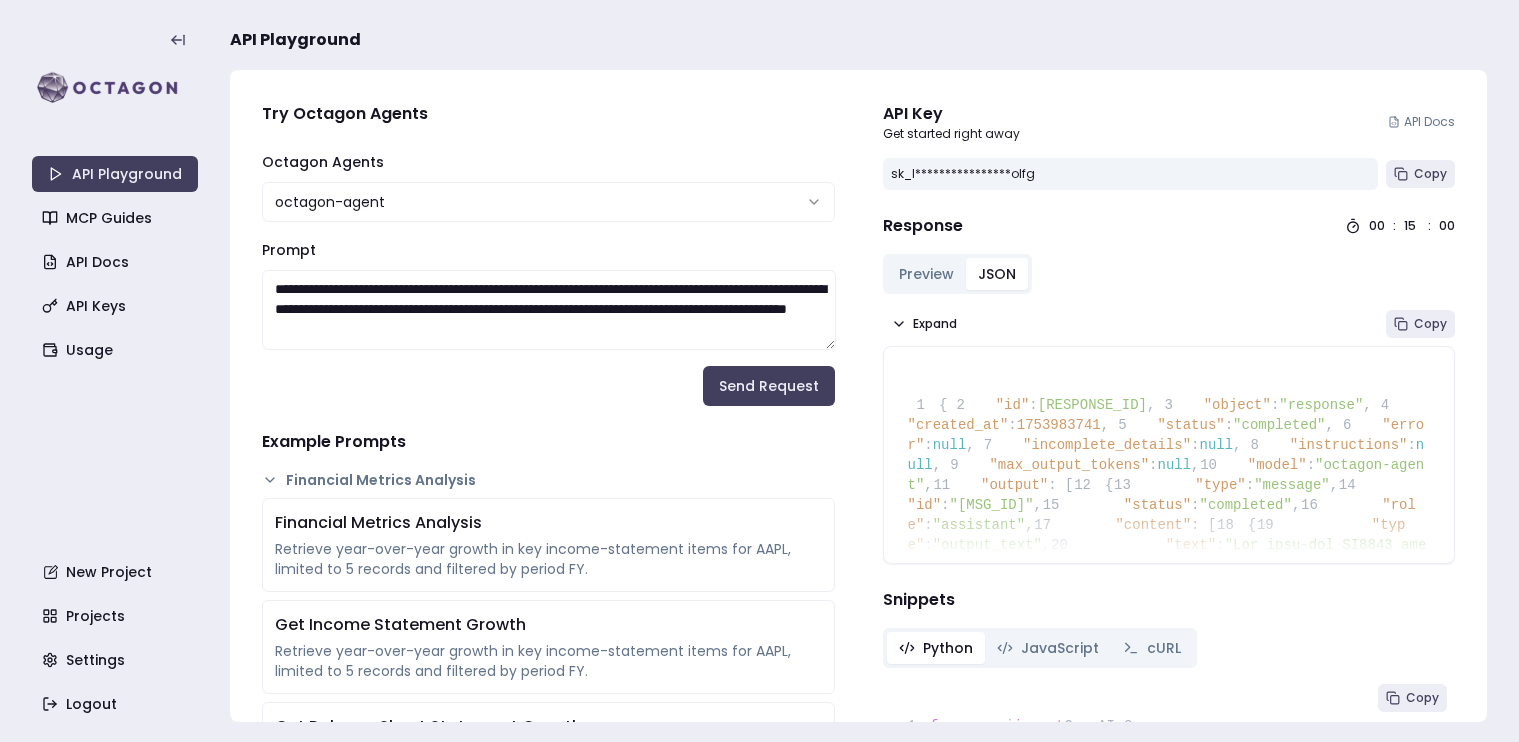 scroll, scrollTop: 0, scrollLeft: 0, axis: both 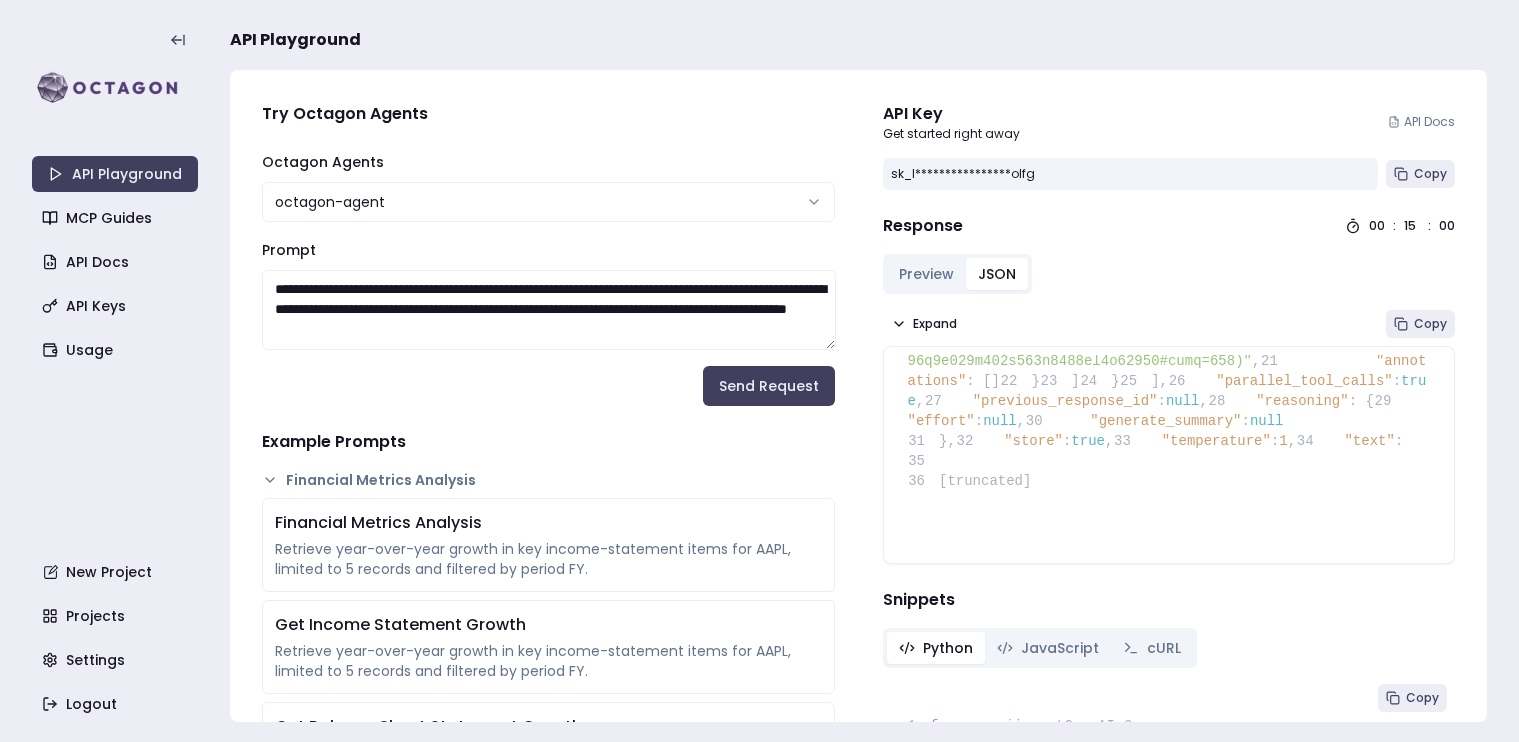 drag, startPoint x: 670, startPoint y: 327, endPoint x: 238, endPoint y: 254, distance: 438.12442 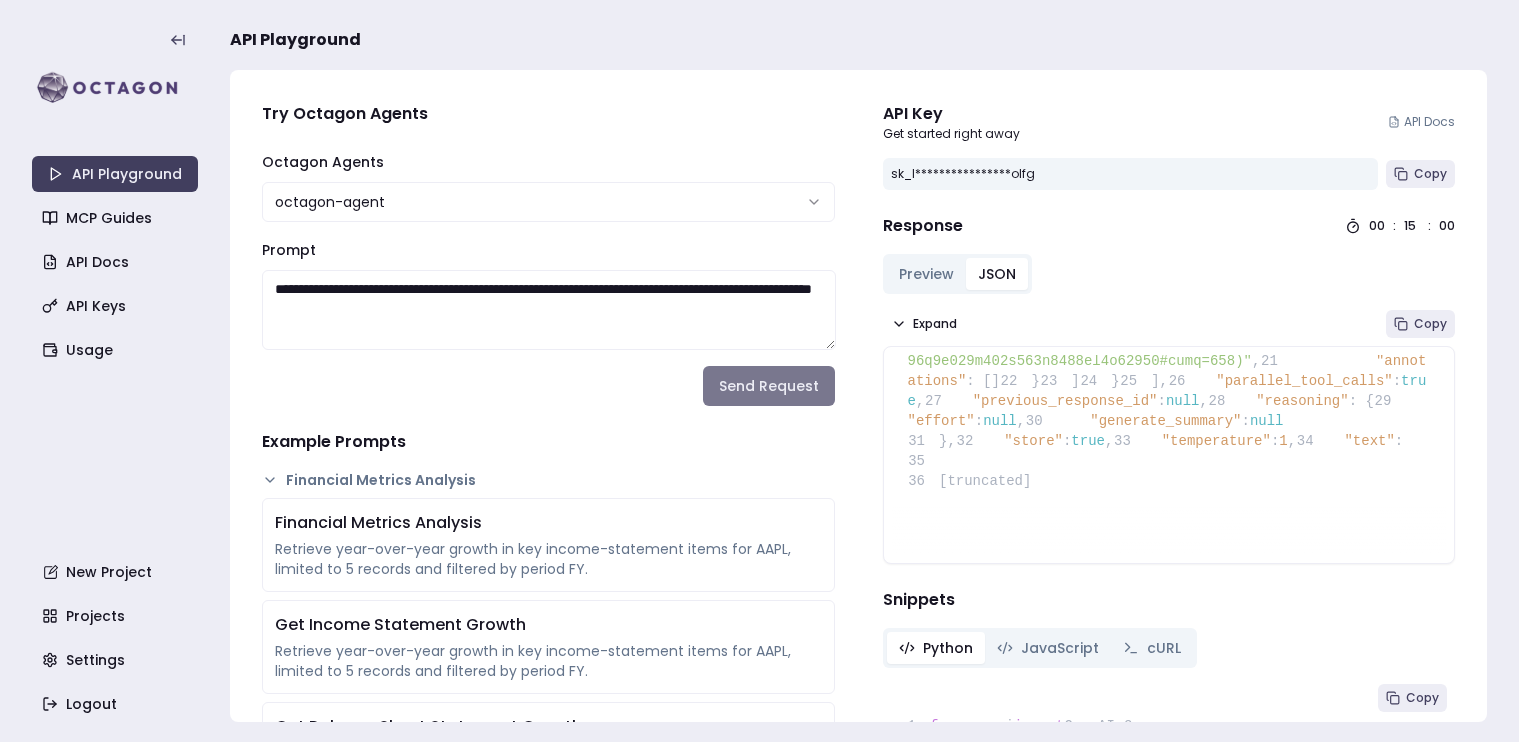 click on "Send Request" at bounding box center (769, 386) 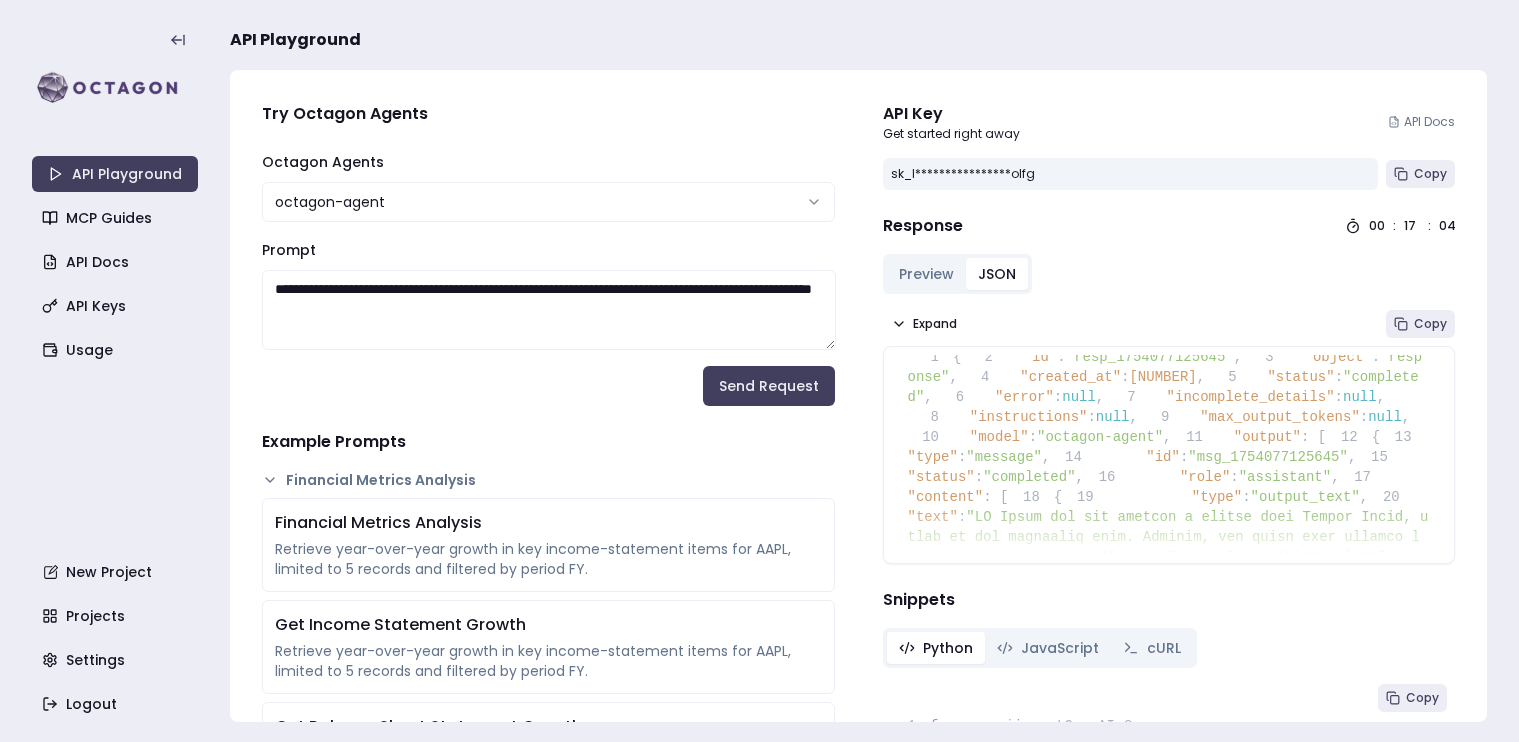 click on "Preview" at bounding box center (926, 274) 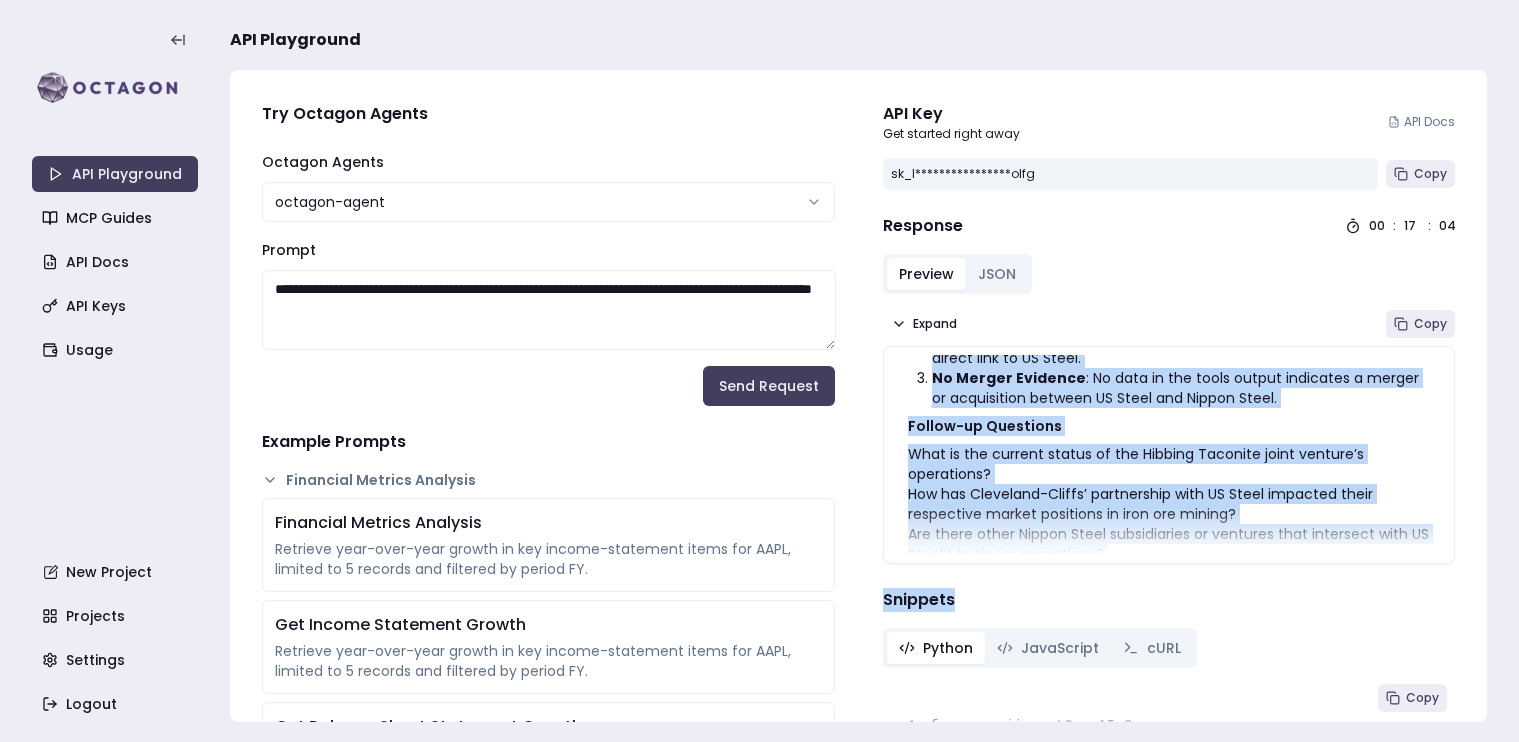 scroll, scrollTop: 492, scrollLeft: 0, axis: vertical 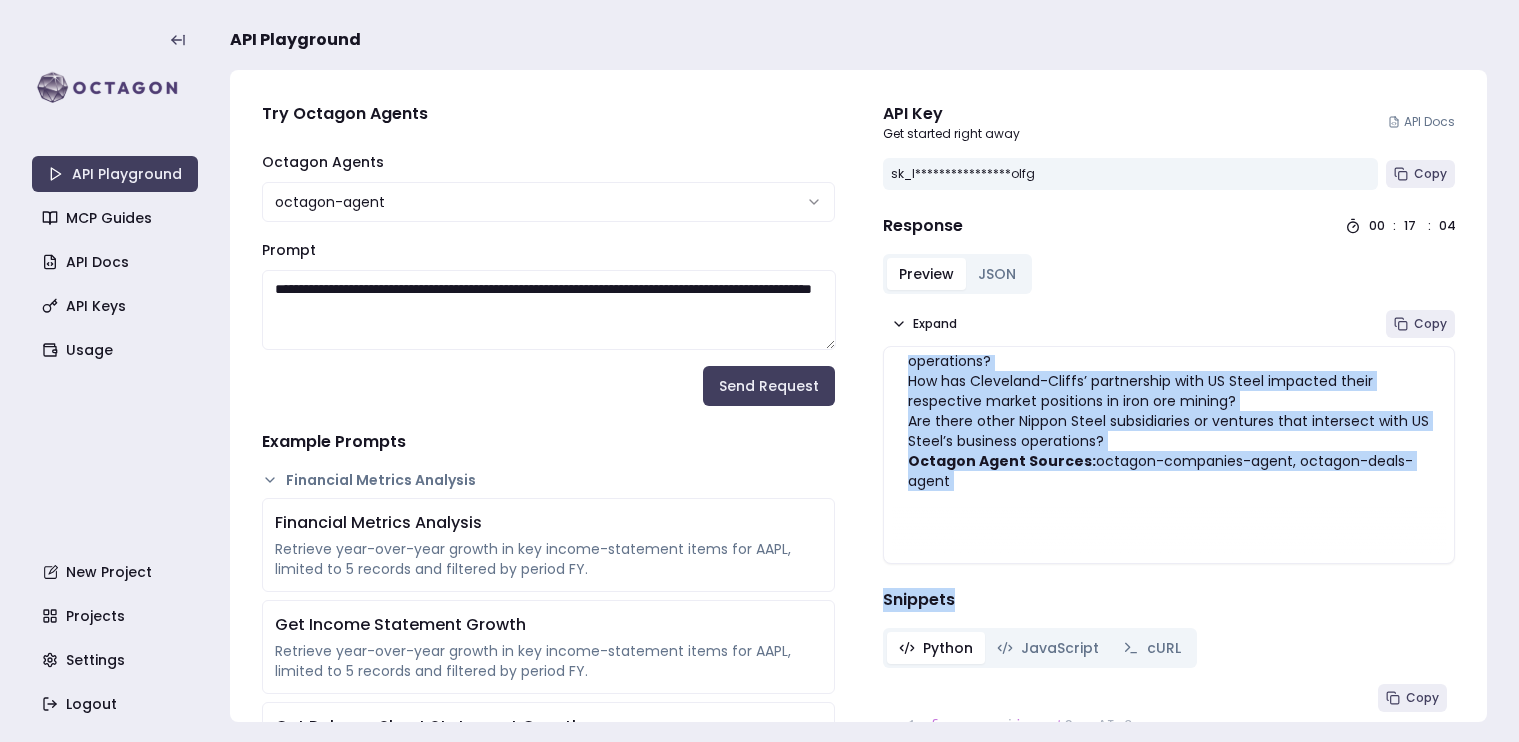 drag, startPoint x: 906, startPoint y: 380, endPoint x: 1114, endPoint y: 471, distance: 227.03523 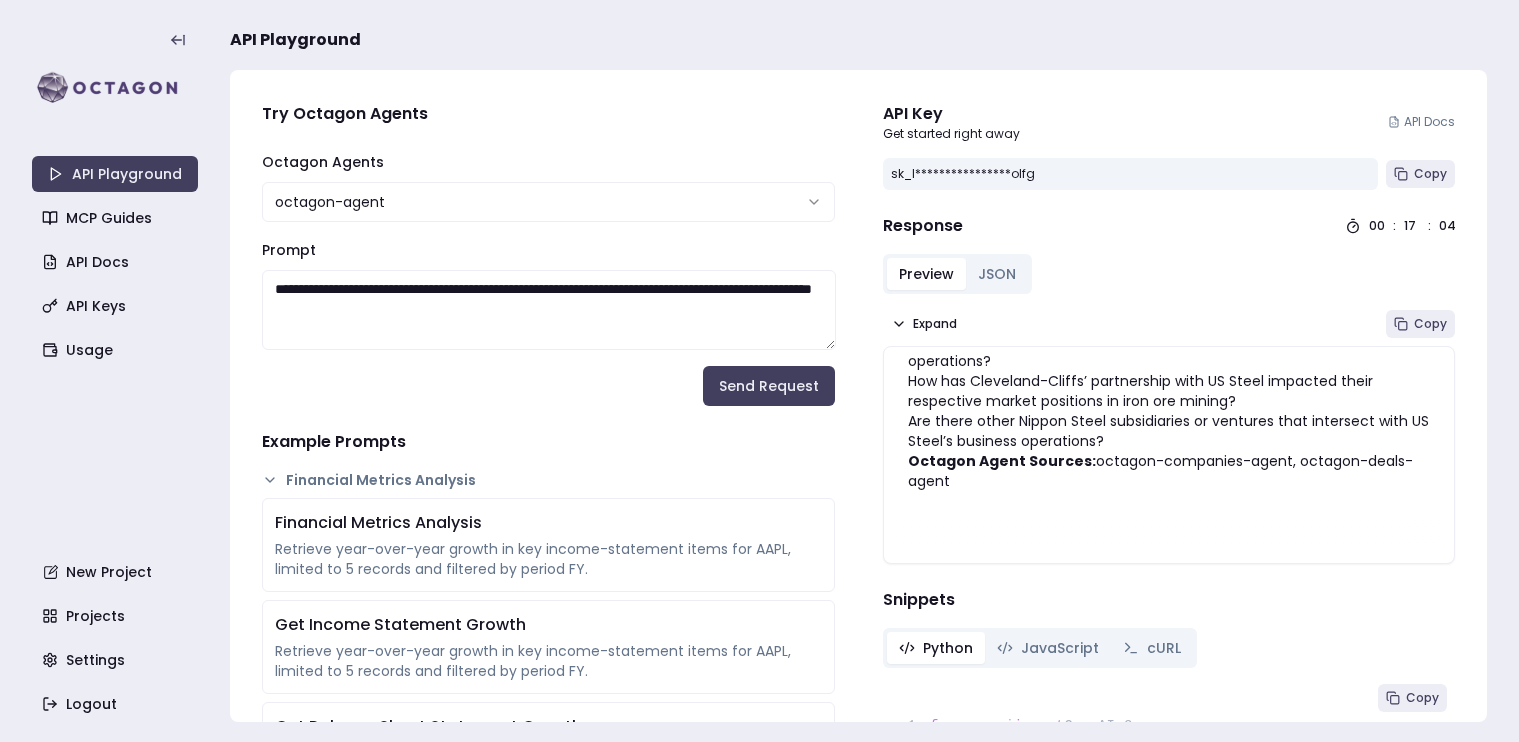 click on "**********" at bounding box center (549, 310) 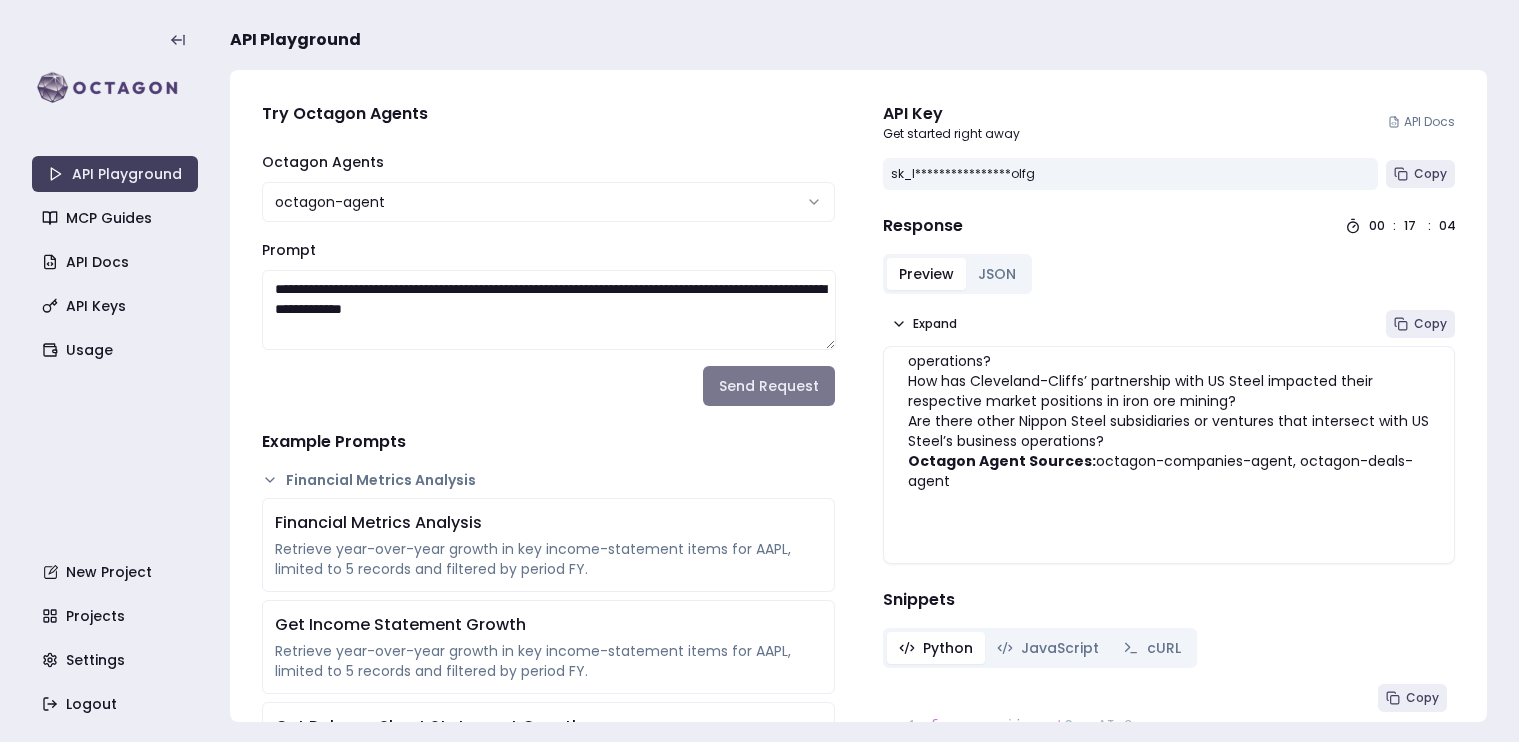 click on "Send Request" at bounding box center (769, 386) 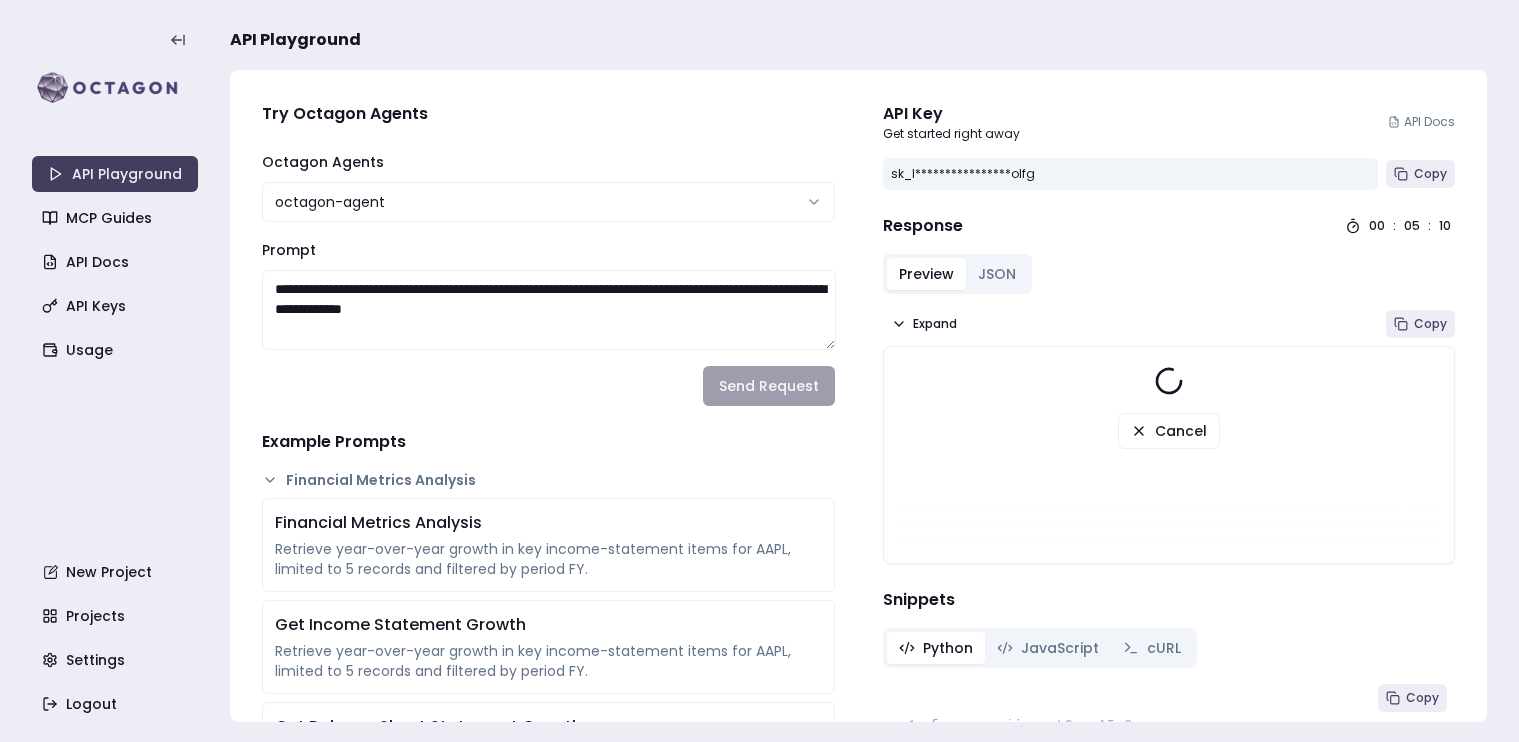 drag, startPoint x: 503, startPoint y: 314, endPoint x: 239, endPoint y: 284, distance: 265.69907 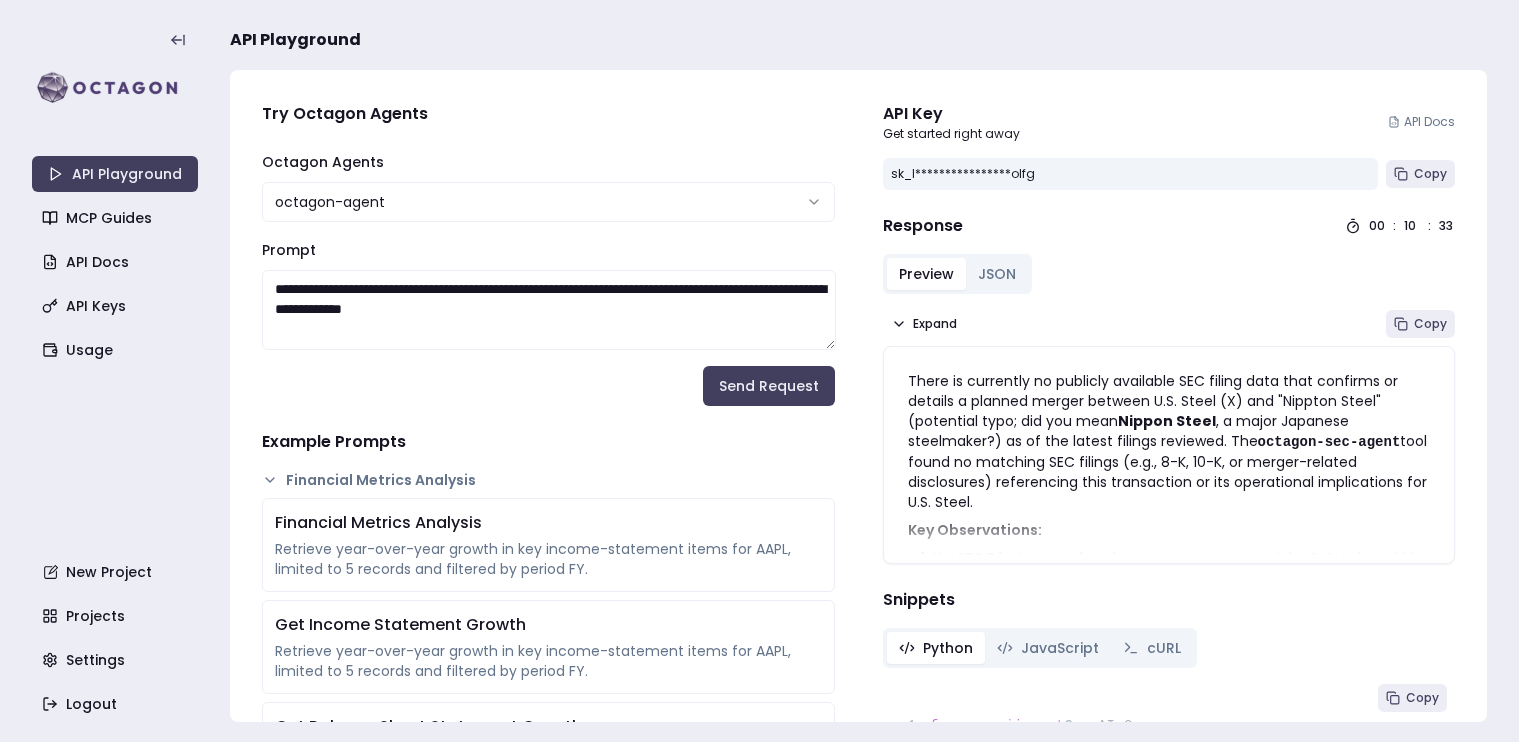 scroll, scrollTop: 1, scrollLeft: 0, axis: vertical 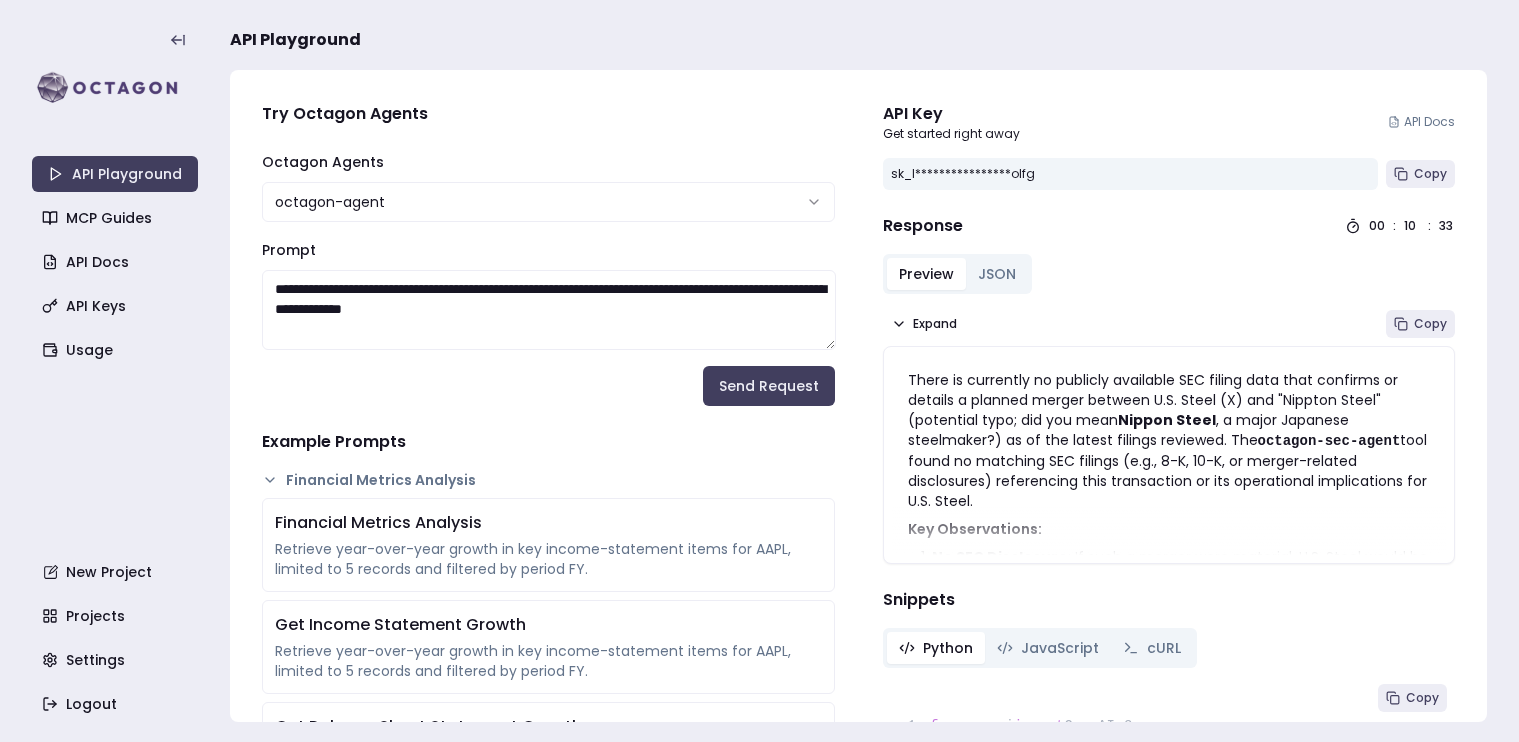 click on "**********" at bounding box center [549, 310] 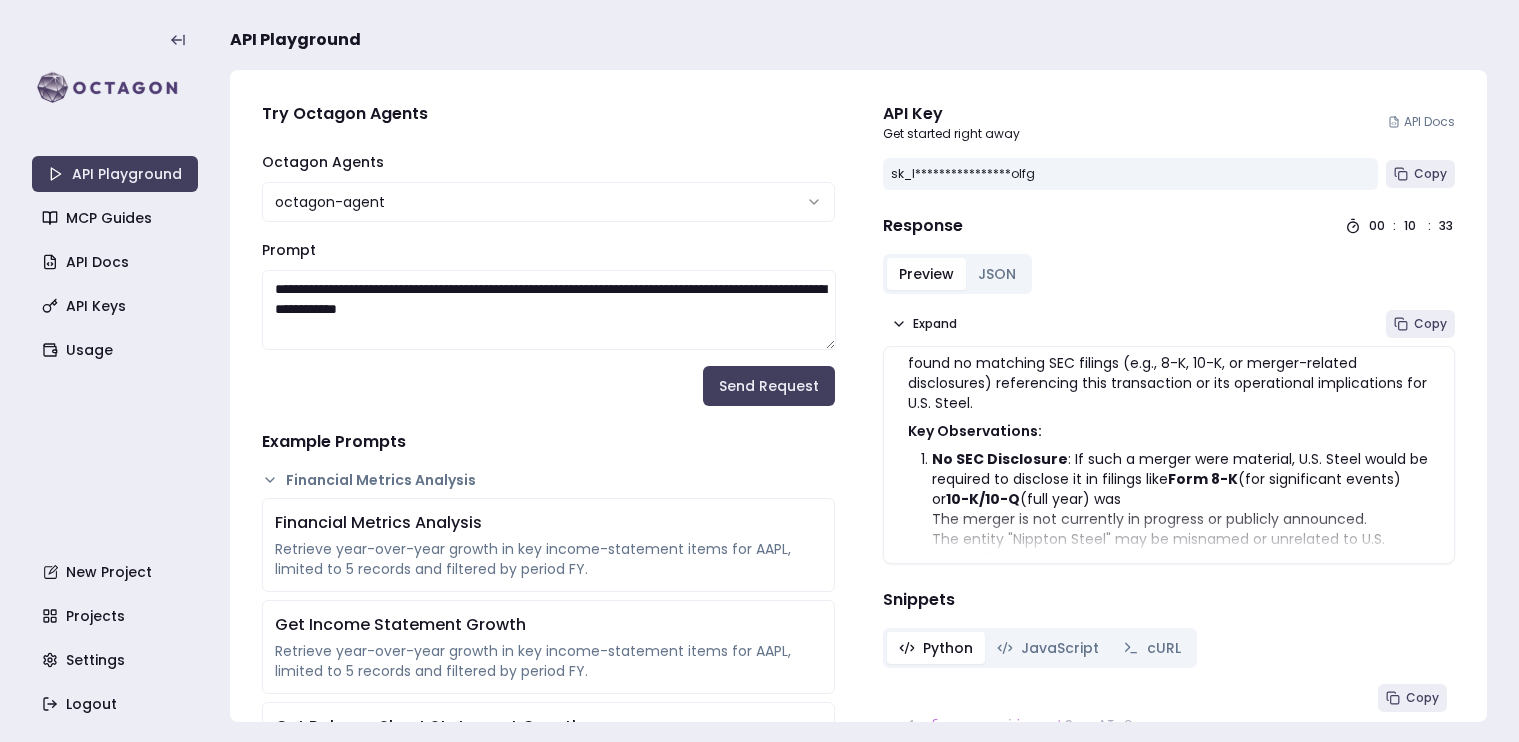 scroll, scrollTop: 208, scrollLeft: 0, axis: vertical 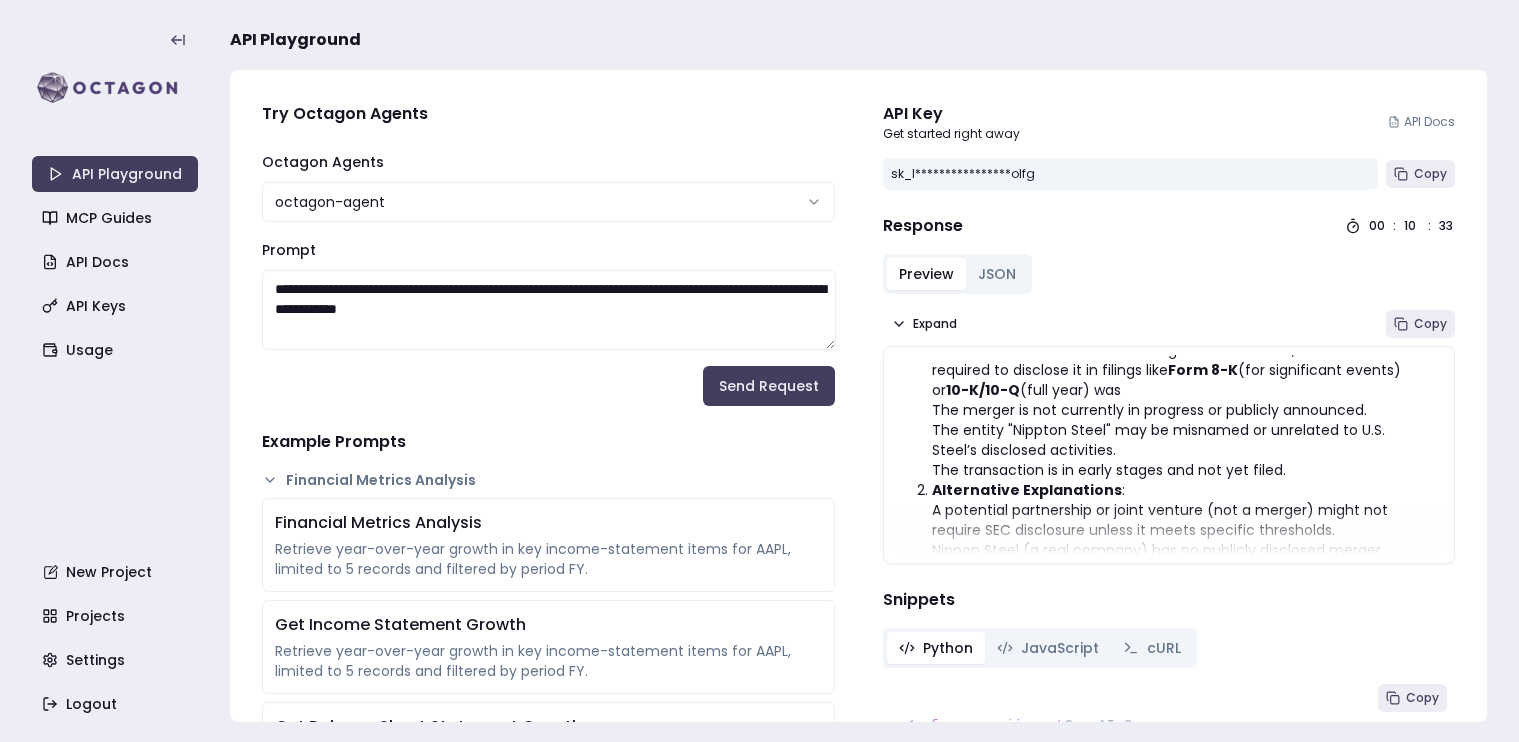 drag, startPoint x: 652, startPoint y: 309, endPoint x: 257, endPoint y: 269, distance: 397.02014 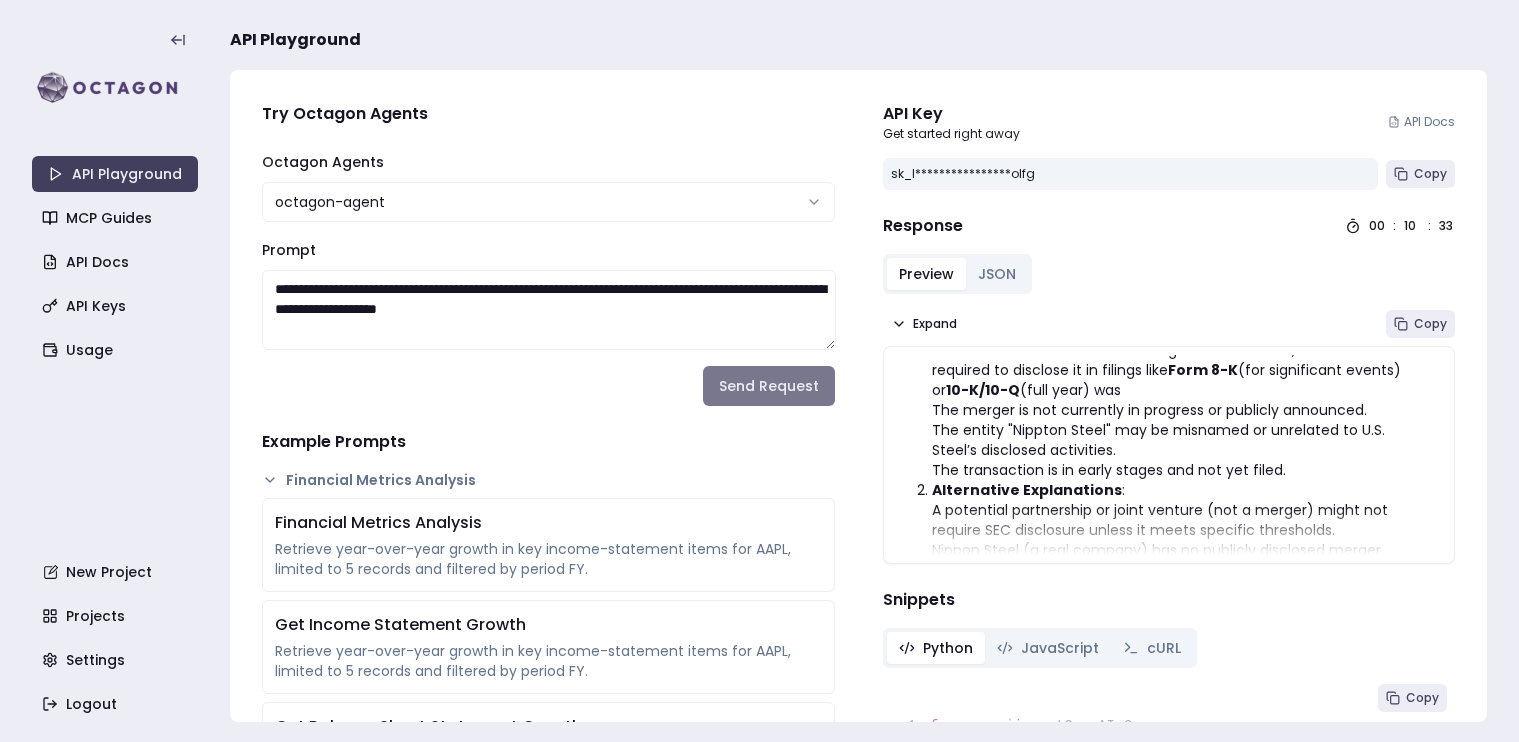 type on "**********" 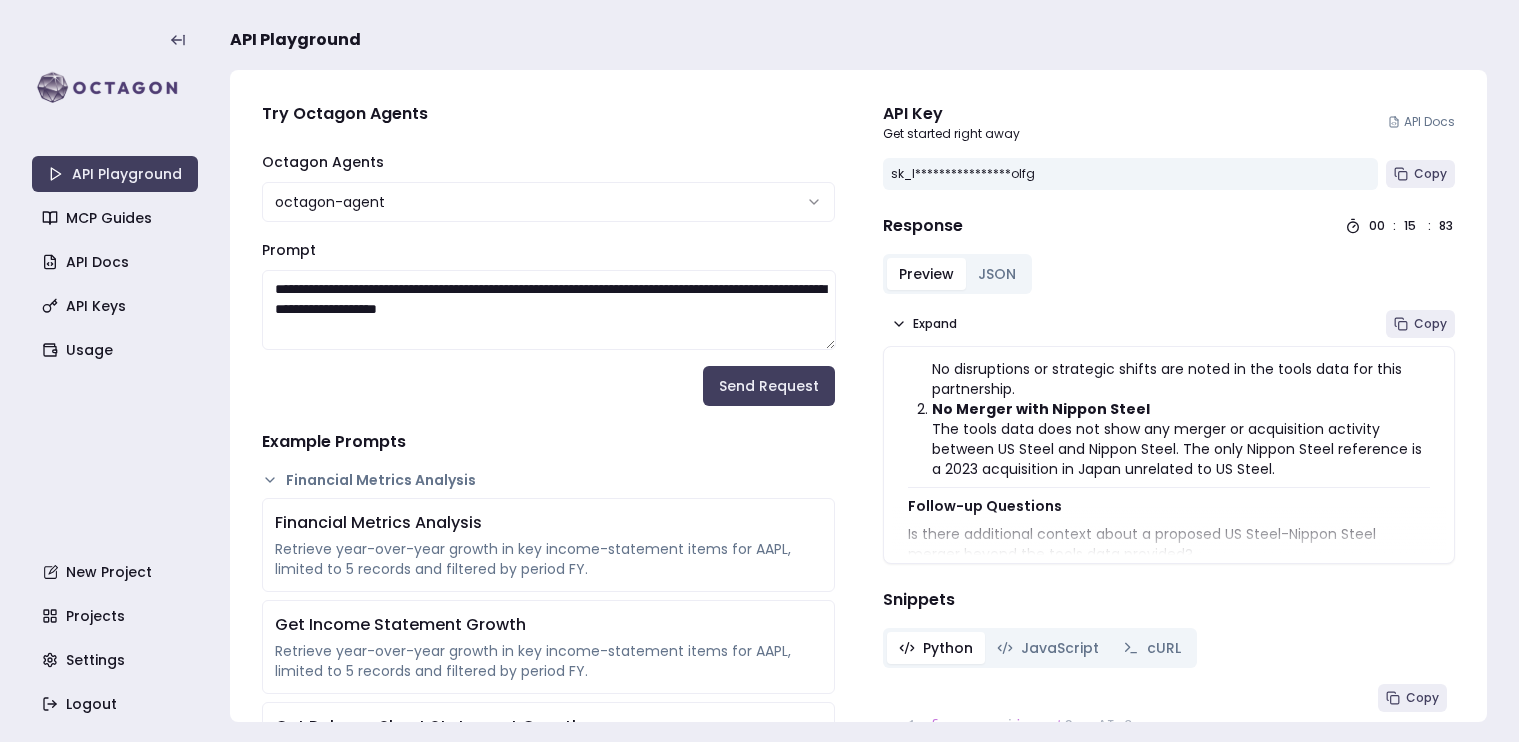 scroll, scrollTop: 791, scrollLeft: 0, axis: vertical 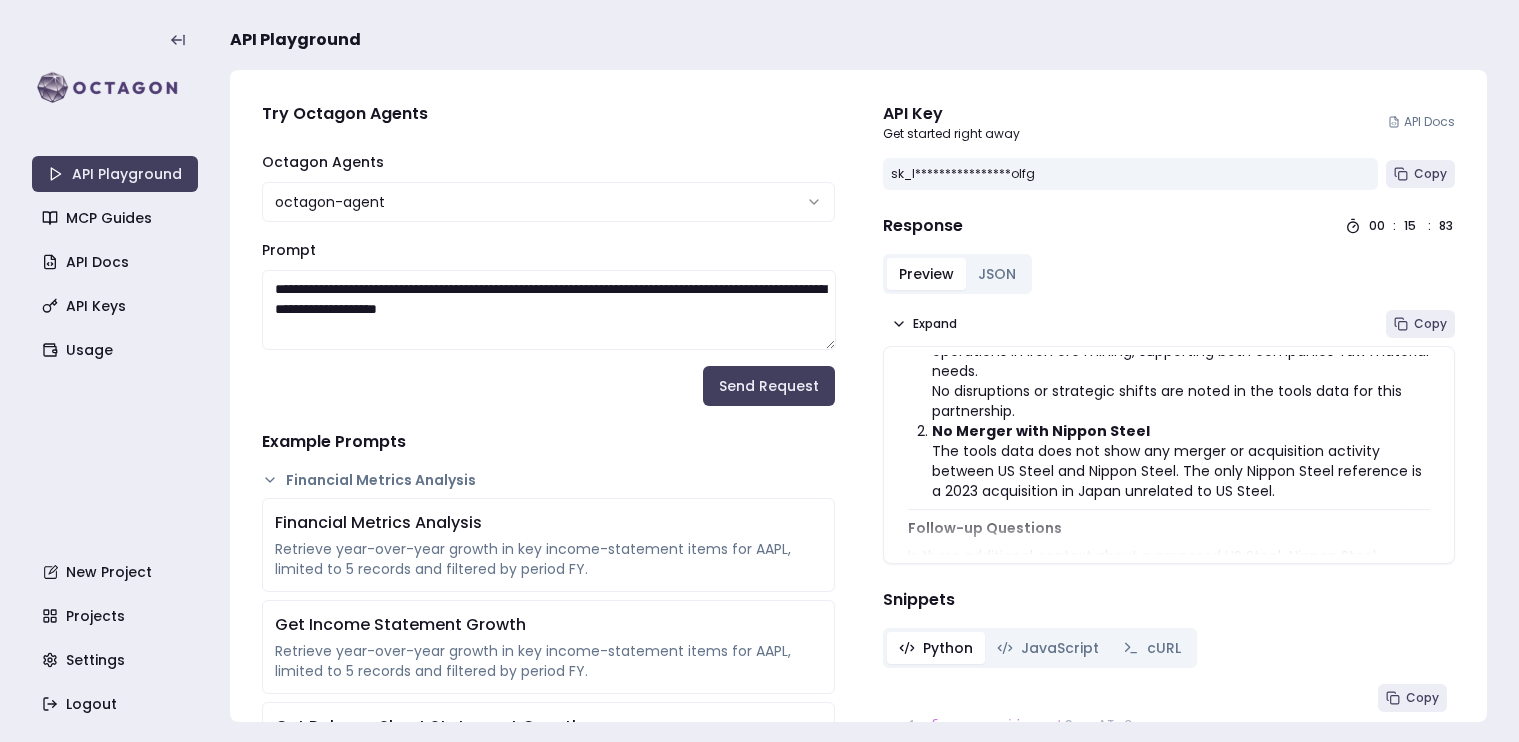 click on "**********" at bounding box center [759, 371] 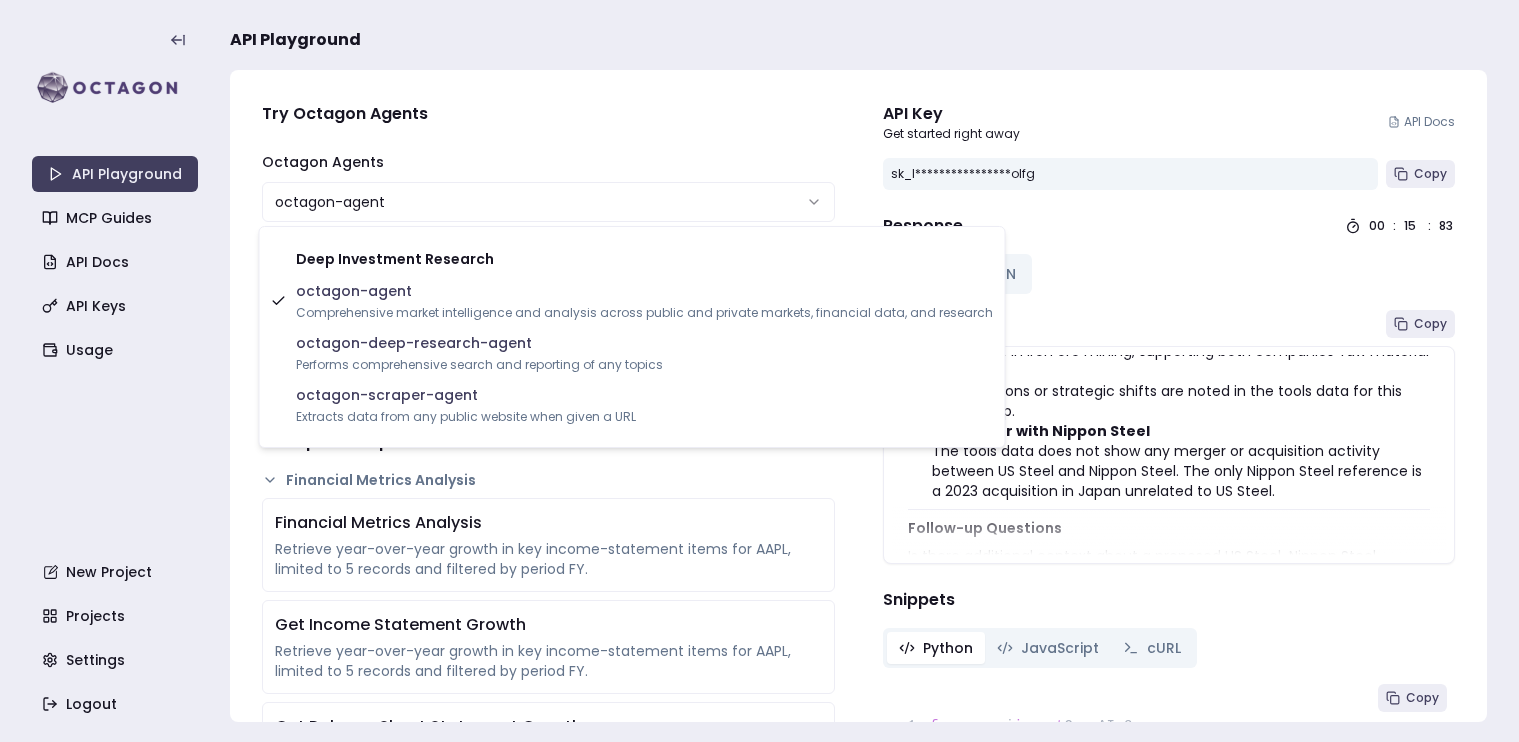 select on "**********" 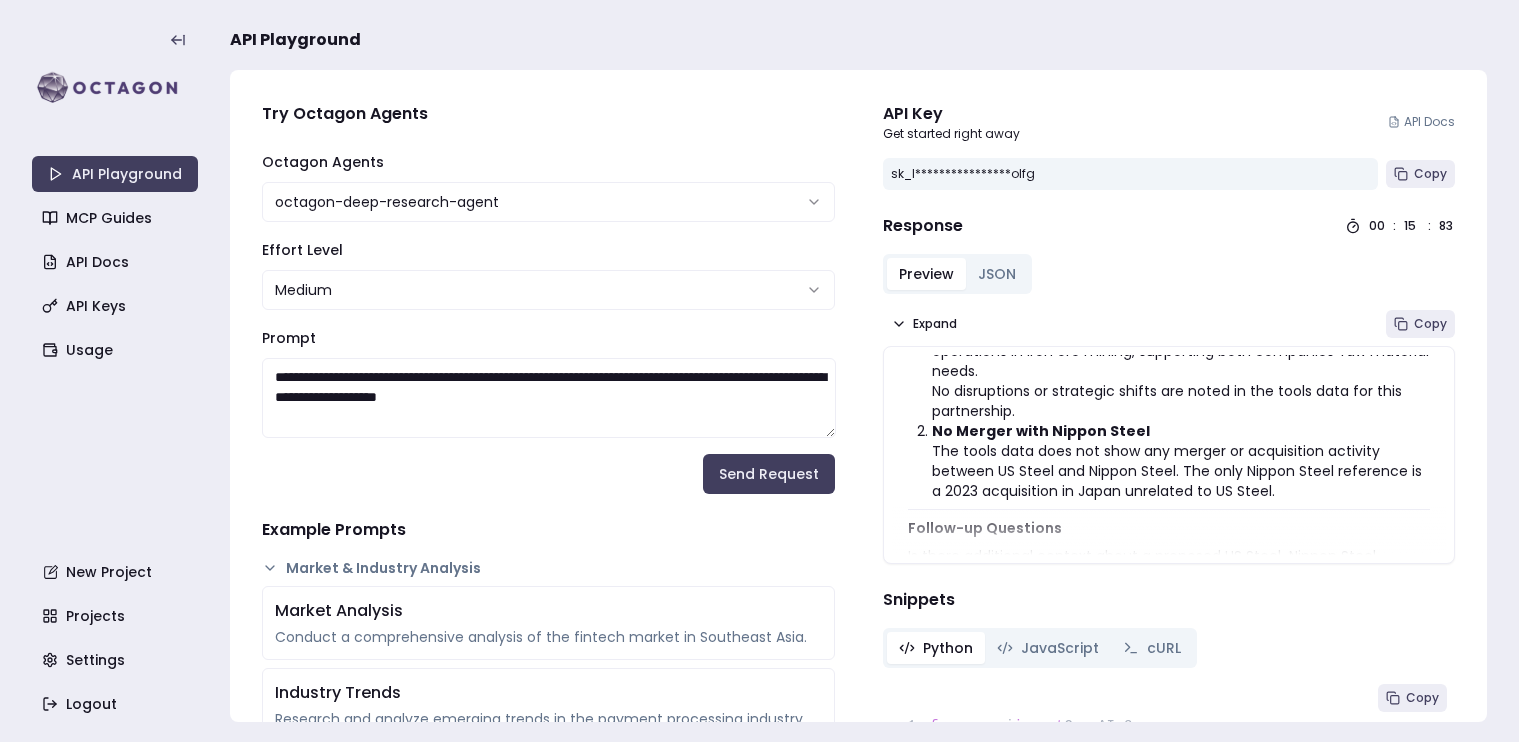 click on "**********" at bounding box center [549, 398] 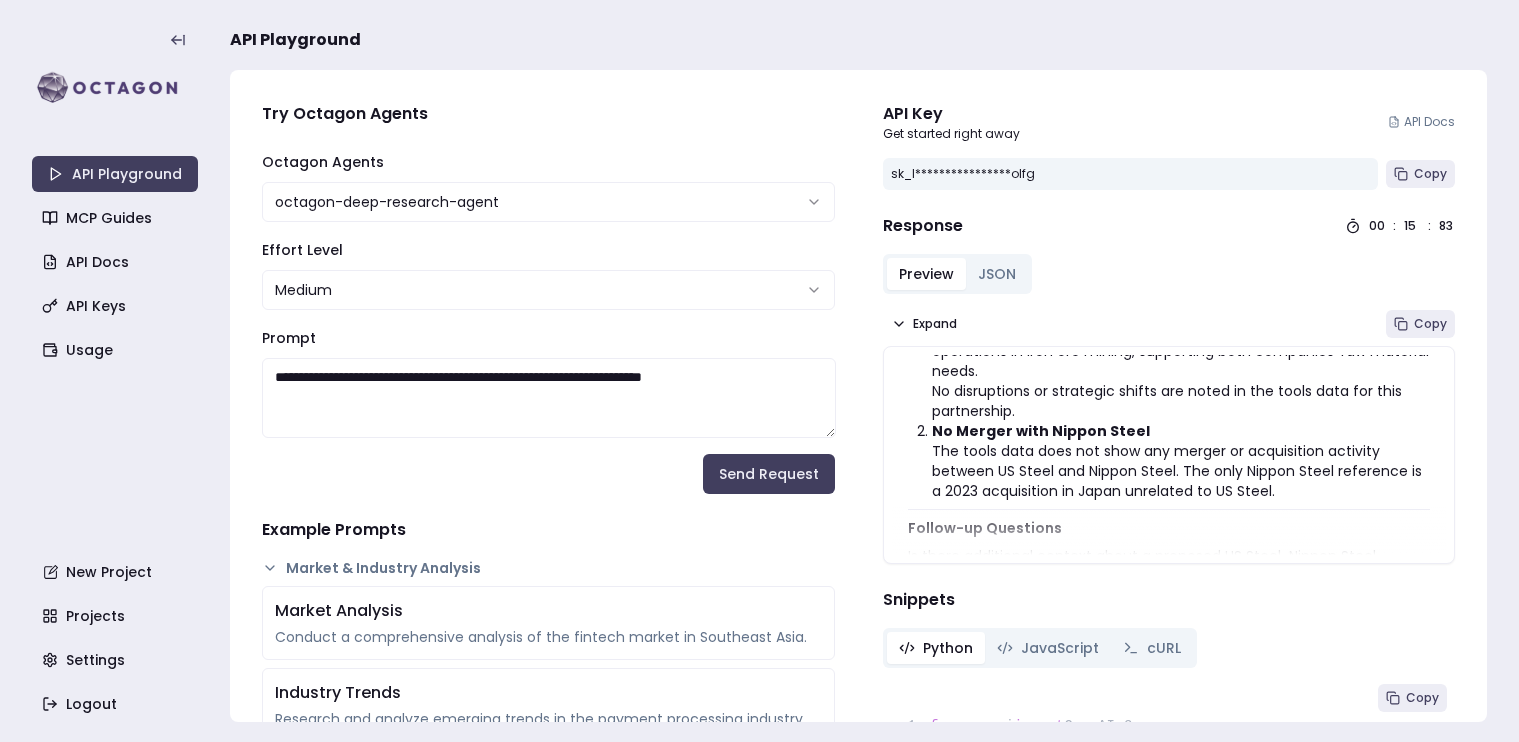 paste on "**********" 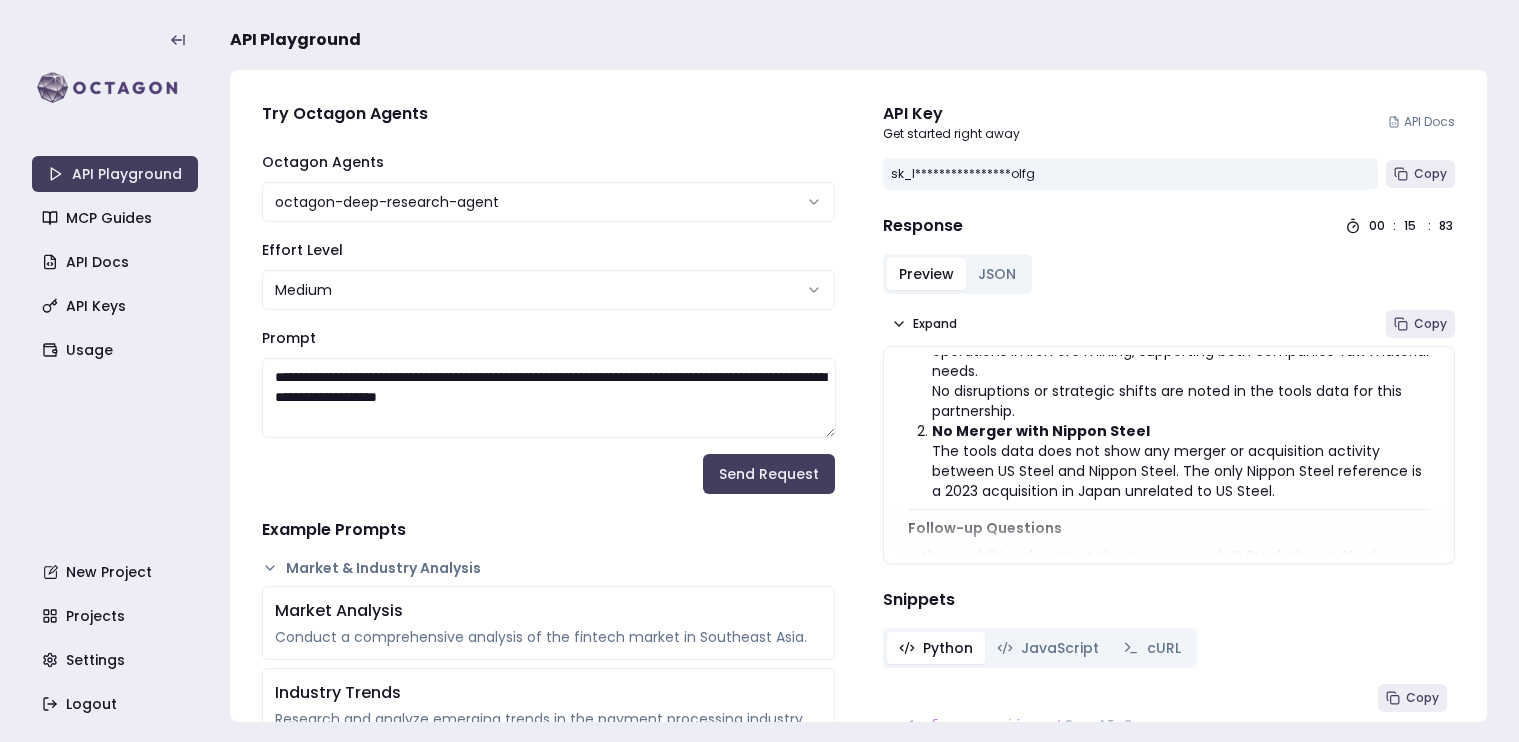 drag, startPoint x: 747, startPoint y: 391, endPoint x: 510, endPoint y: 395, distance: 237.03375 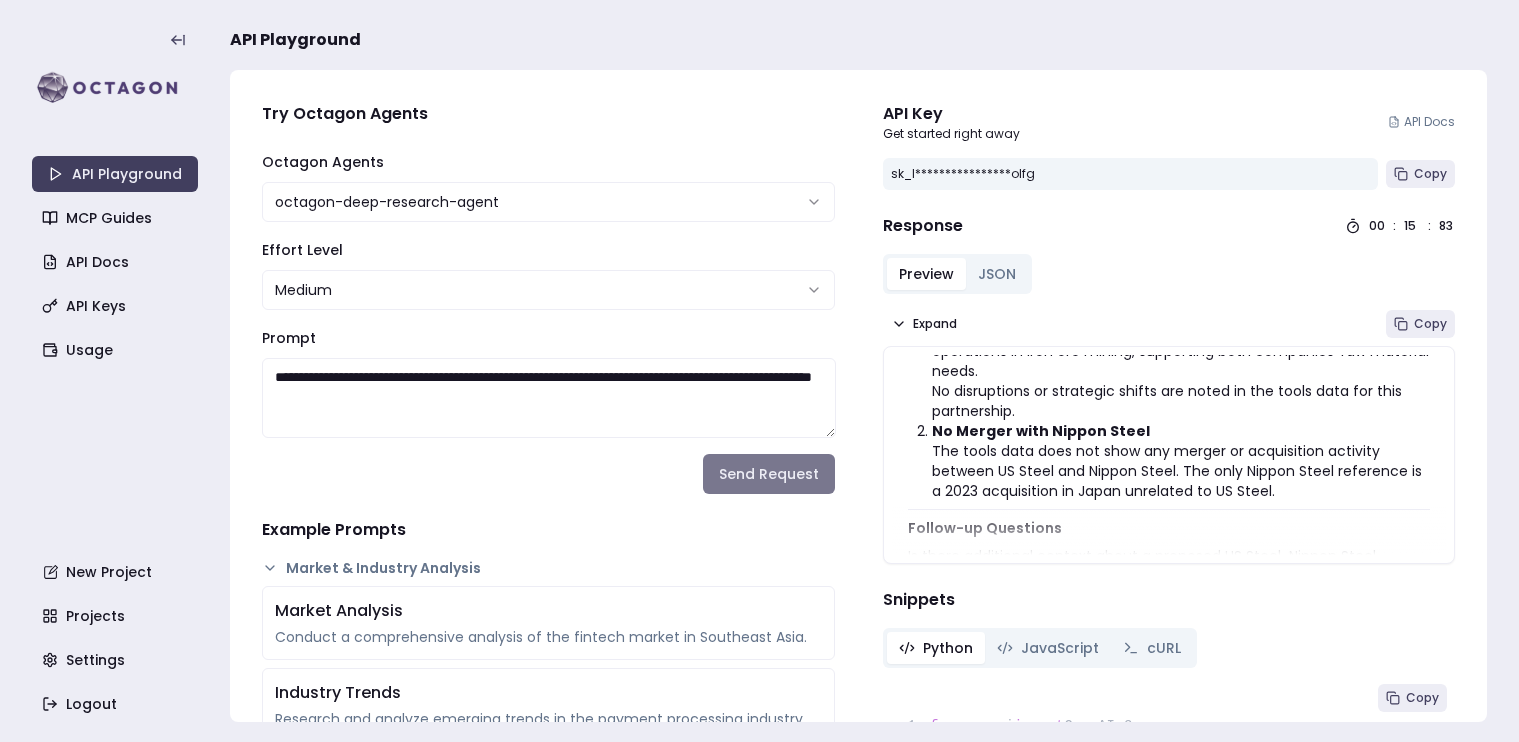 type on "**********" 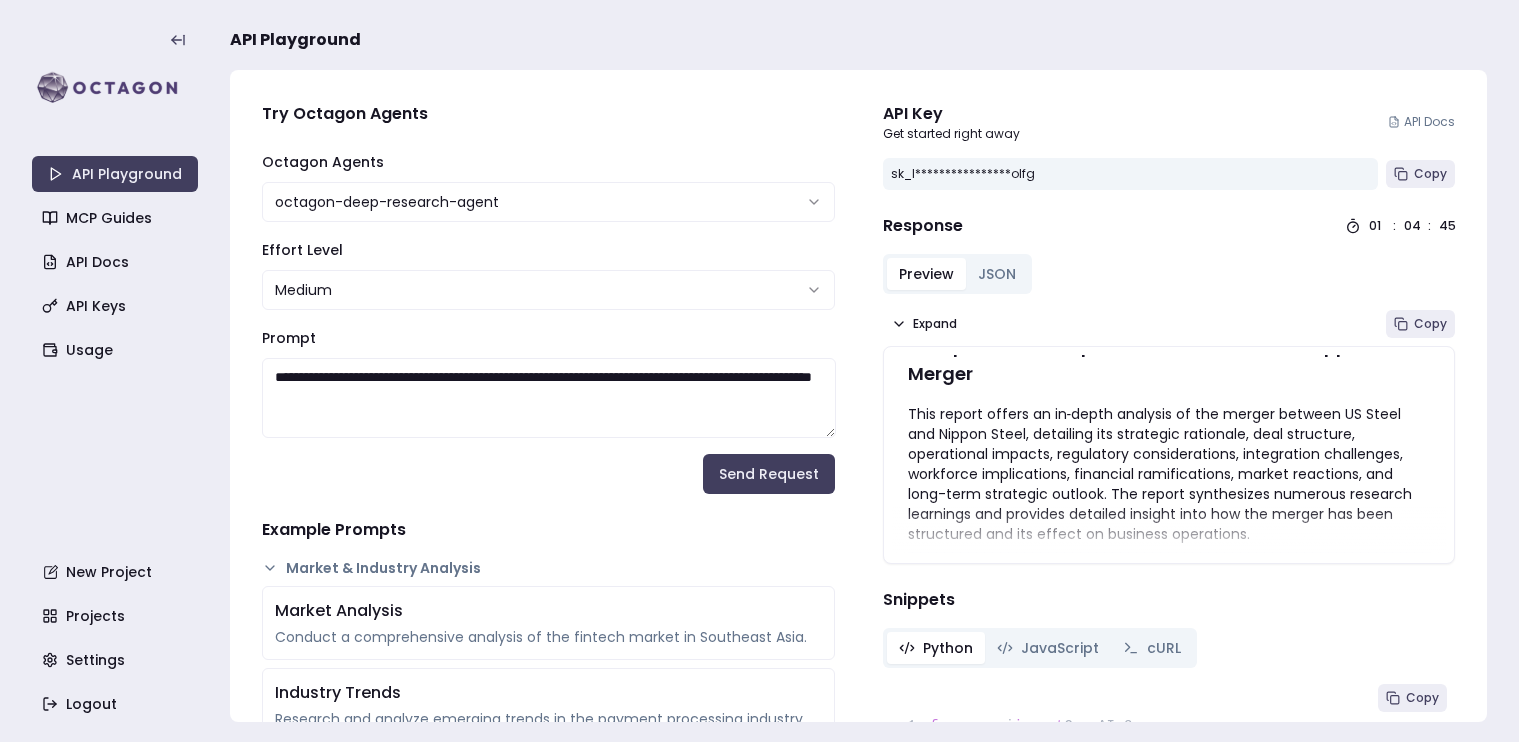 scroll, scrollTop: 0, scrollLeft: 0, axis: both 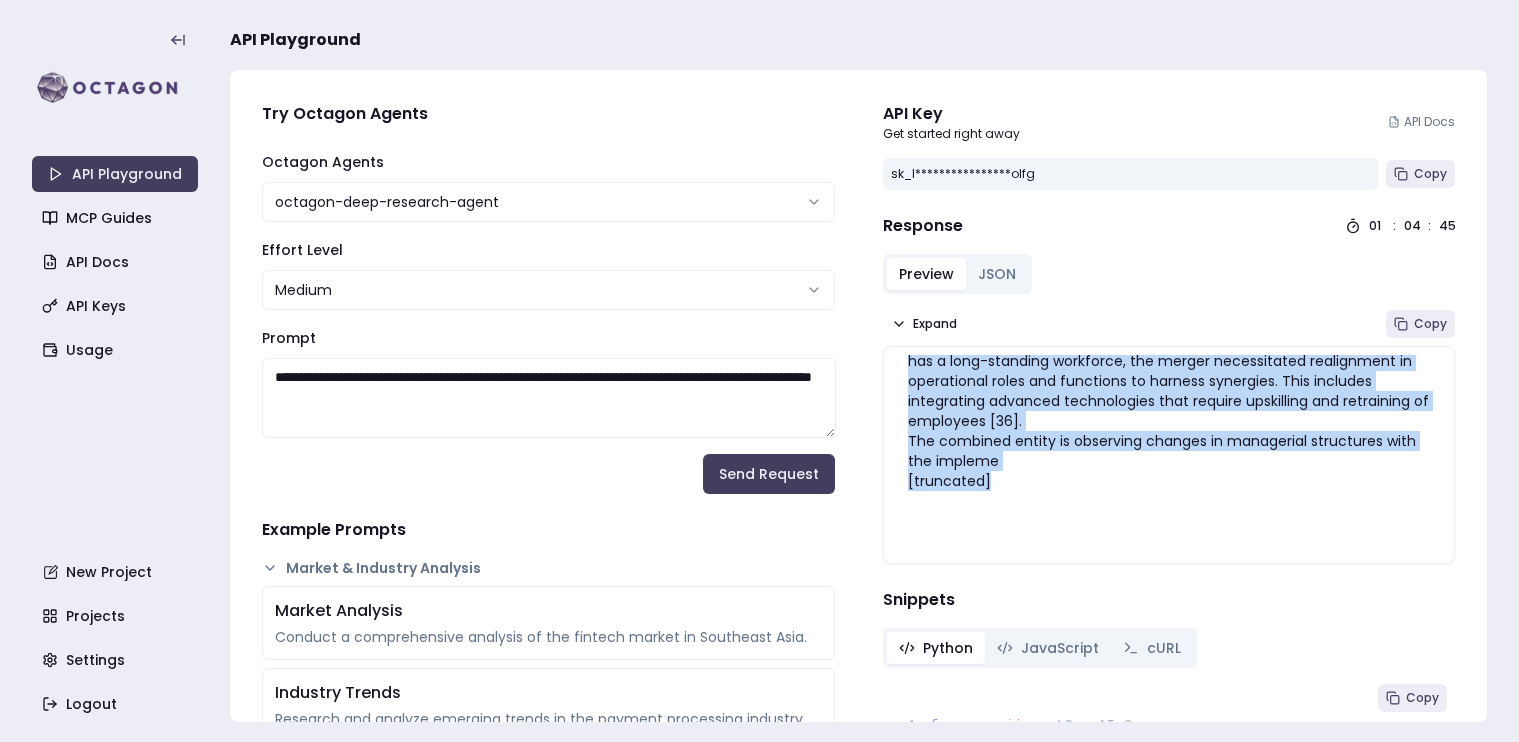 drag, startPoint x: 905, startPoint y: 395, endPoint x: 1119, endPoint y: 520, distance: 247.83261 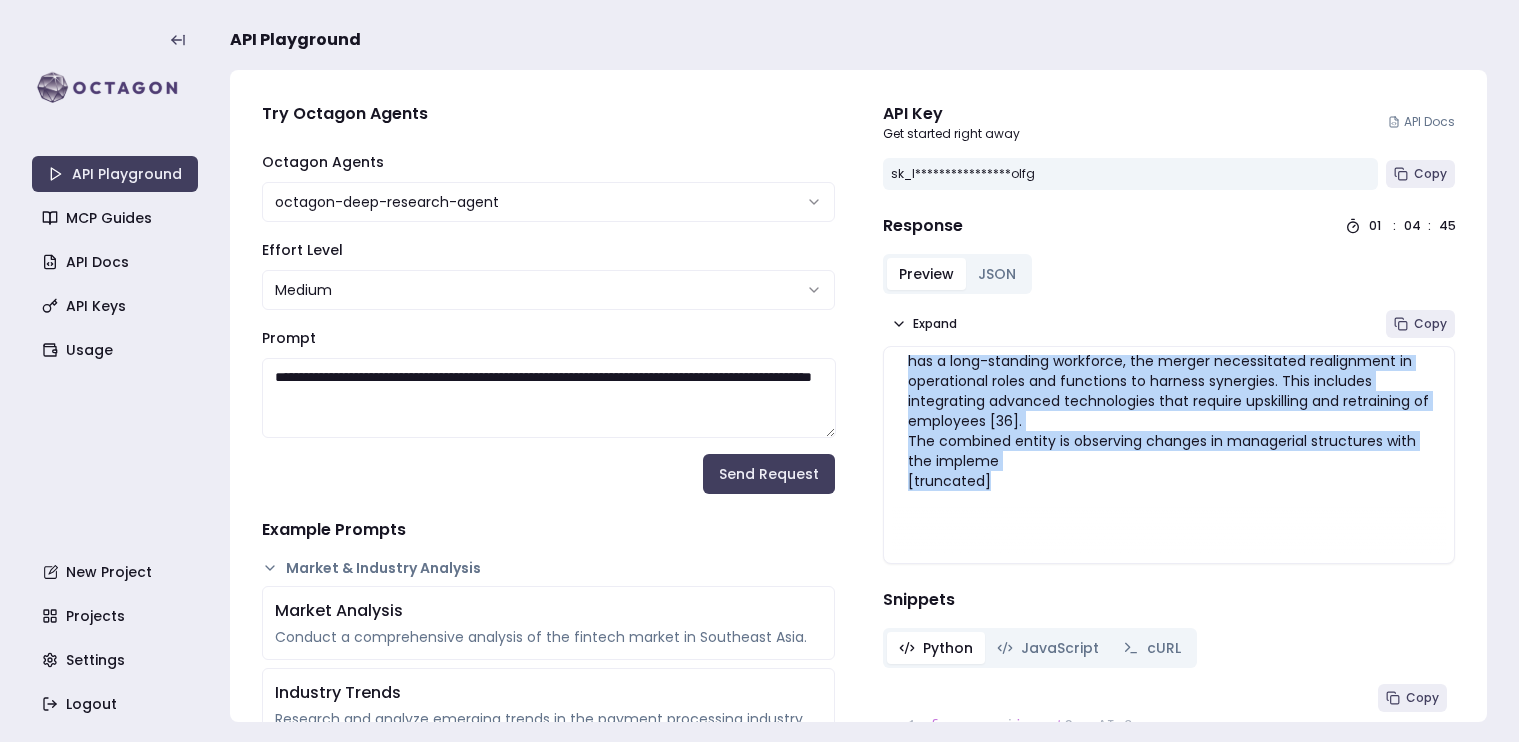 copy on "Loremipsumdol Sitame co adi EL Seddo eiu Tempor Incid Utlabo
Etdo magnaa enimad mi ve‐quisn exercita ul lab nisial exeacom CO Duisa iru Inrepr Volup, velitesse cil fugiatnul pariature, sint occaecatc, nonproident suntcul, quiofficia deseruntmollit, animidestla perspiciat, undeomnis istenatuserr, voluptate accusantiumdo, laudan totamrema, eaq ipsa-quae abilloinv veritat. Qua archit beataevitae dictaexp nemoenim ipsamquia vol aspernat autoditf consequ magn dol eos ration seq nesc nequeporro qui dol adipis nu eiusmodi temporainc.
3. Magnam Quaeratetiam min Solutanob Eligendio
Cum nihili quoplaceatfa possimu AS Repel tem Autemq Offic deb r necessitatibus saepee vol rep recusa itaqu earumhic. Ten sapien delectusre voluptatibu mai alia’p doloribus asperiore, repellatmin nos exercitat ull corpor:
Suscipitlabor Aliqui Commodico:  Quidma Molli’m harumquidem re FA Exped dis $03.8 namlibe tempor cu solutanobi eligendio cumq nih I.M. quodma, placeatfac PO Omnis’l ipsumdolorsit ametco adi elitseddoe temporinc u..." 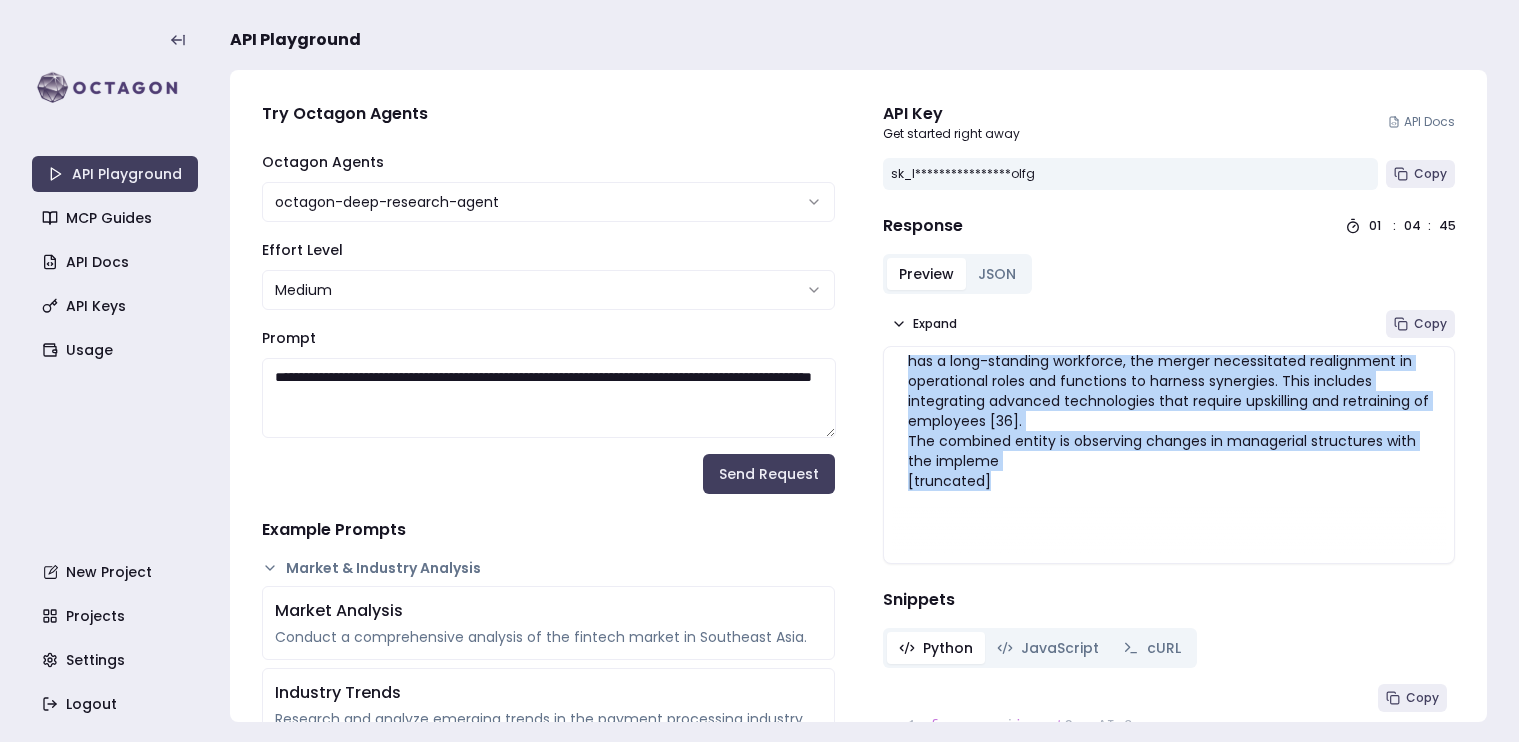 click on "**********" at bounding box center [759, 371] 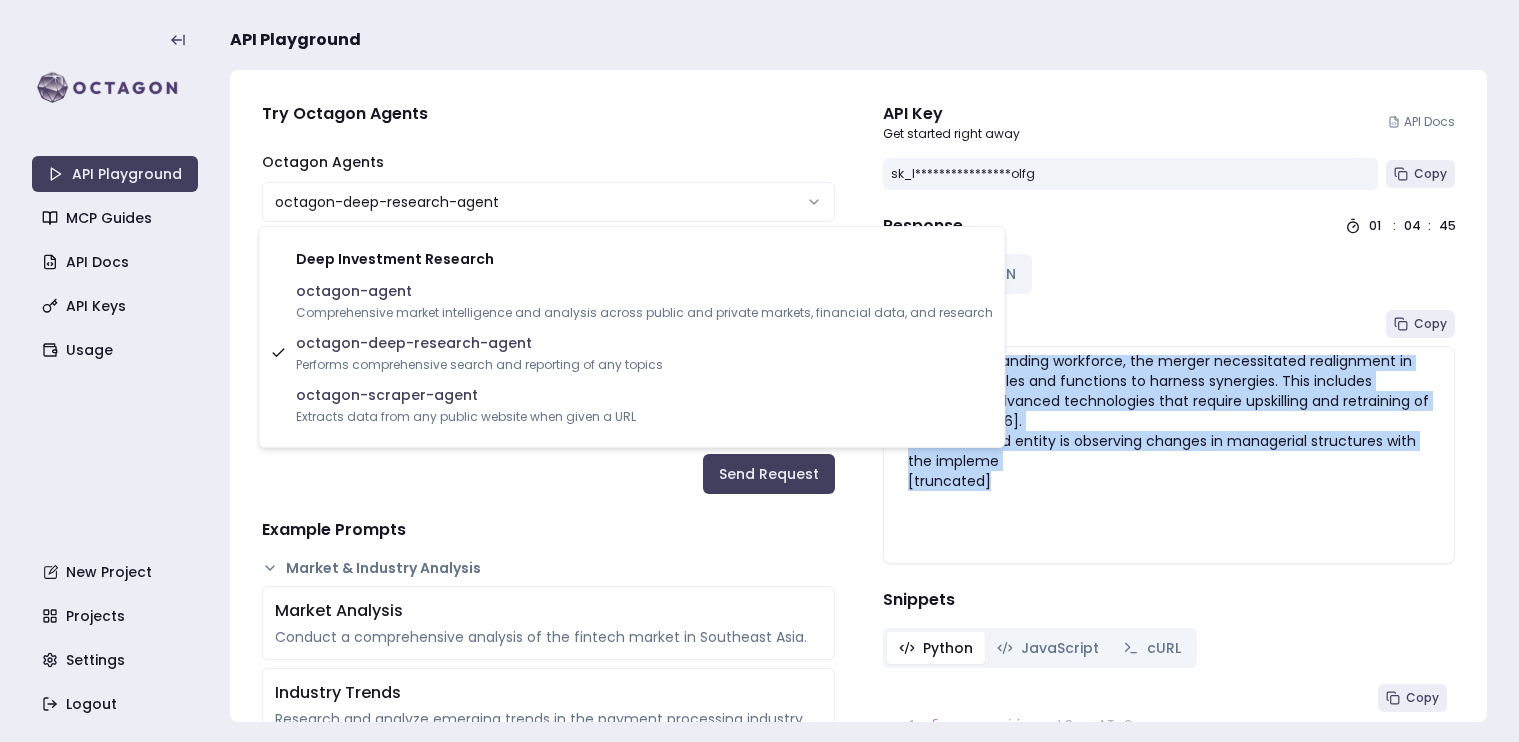 select on "**********" 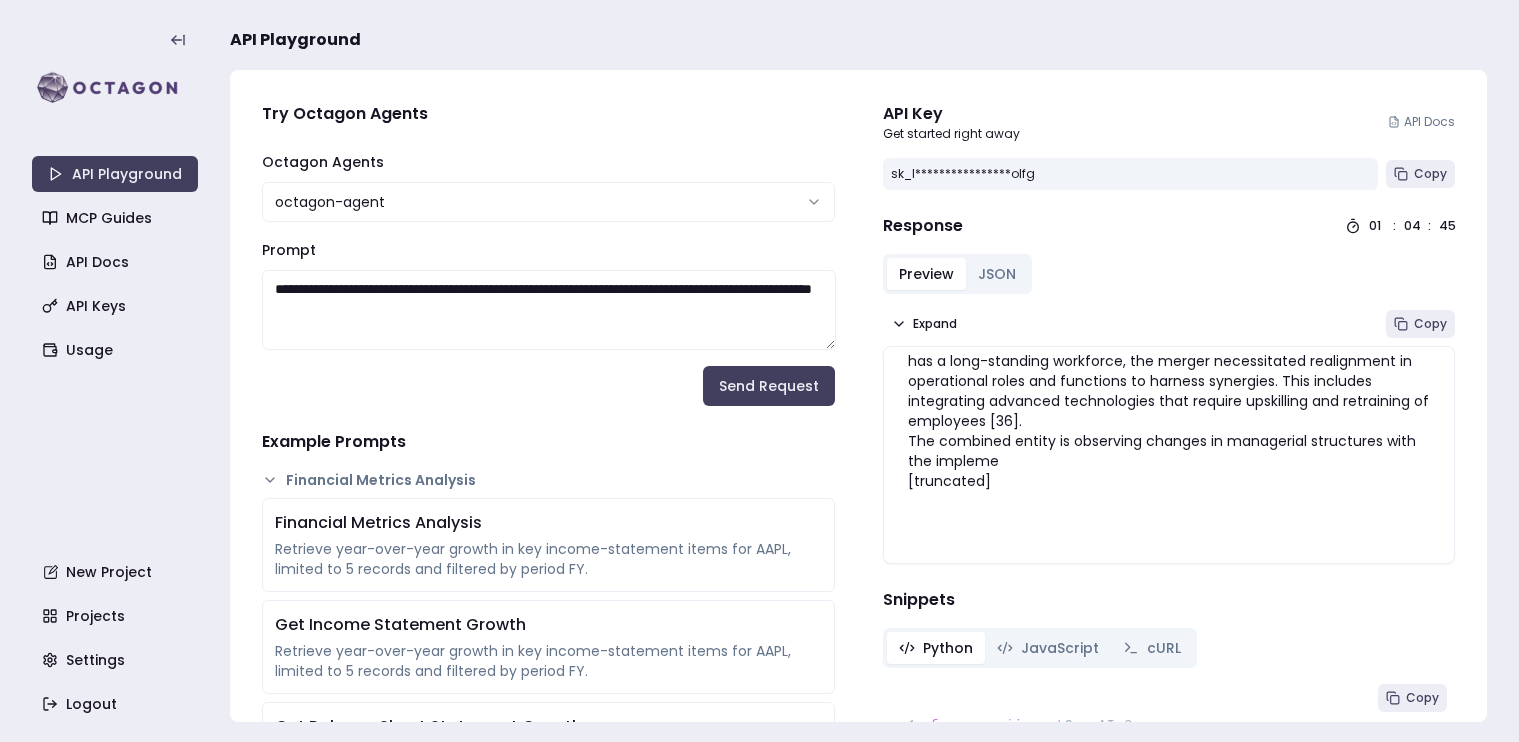 drag, startPoint x: 597, startPoint y: 309, endPoint x: 257, endPoint y: 270, distance: 342.22946 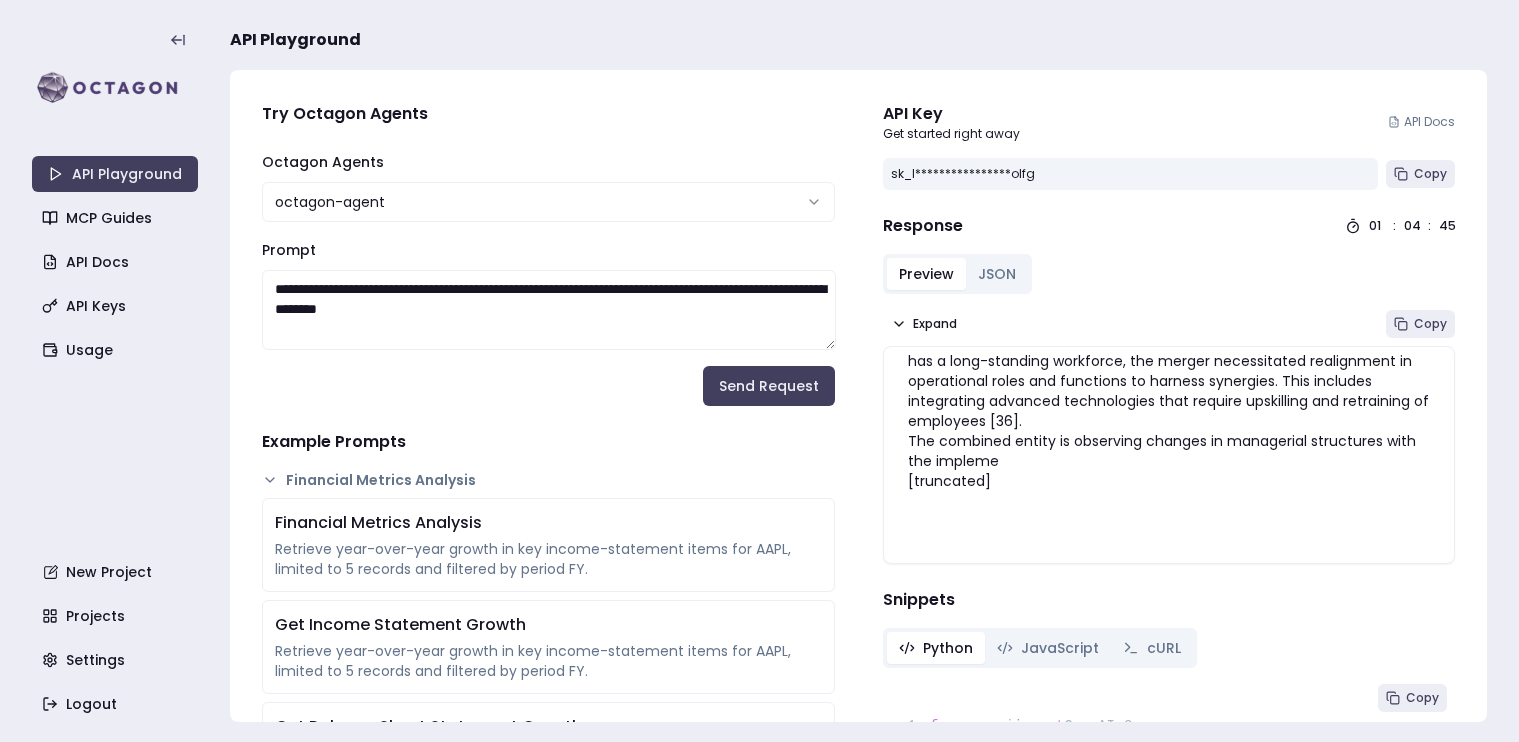 paste 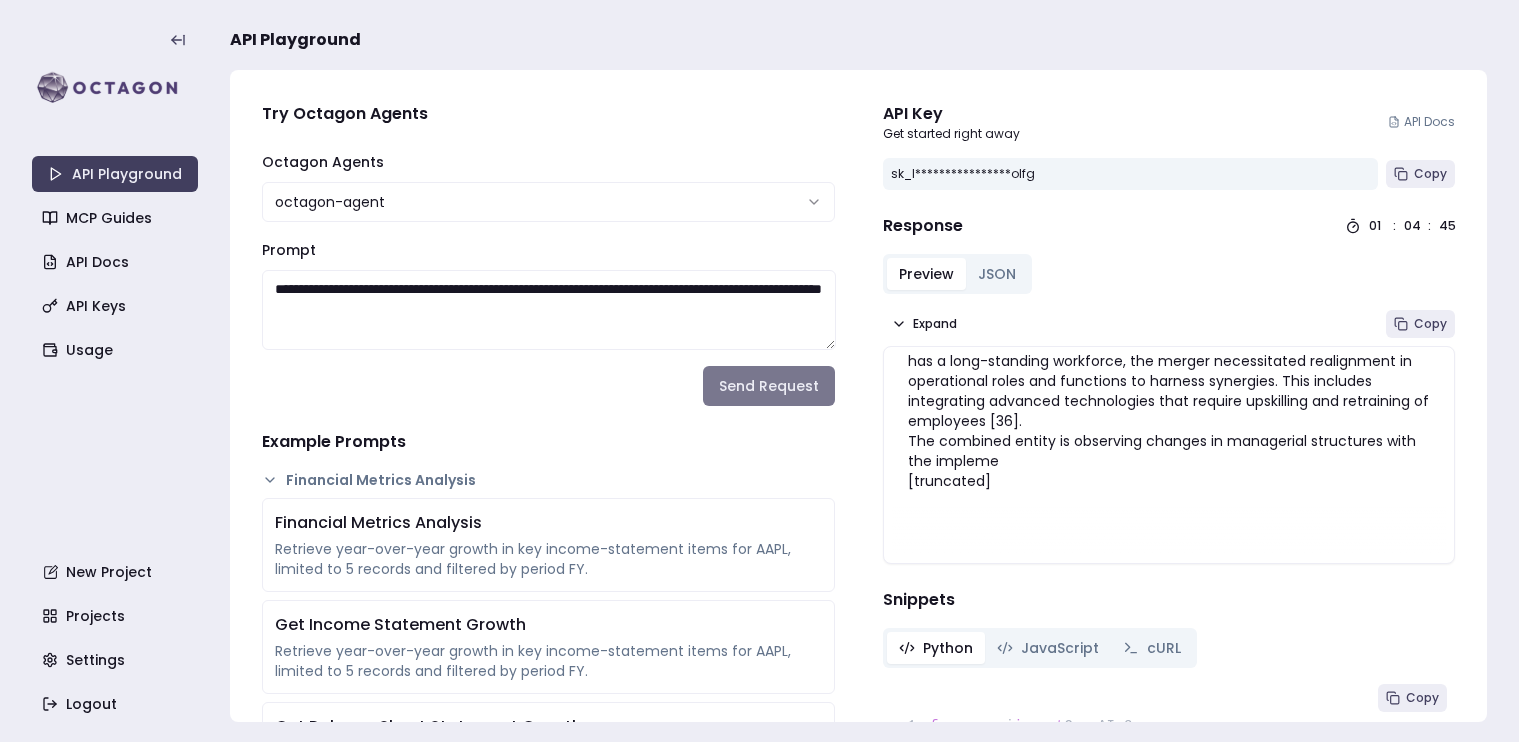 click on "Send Request" at bounding box center [769, 386] 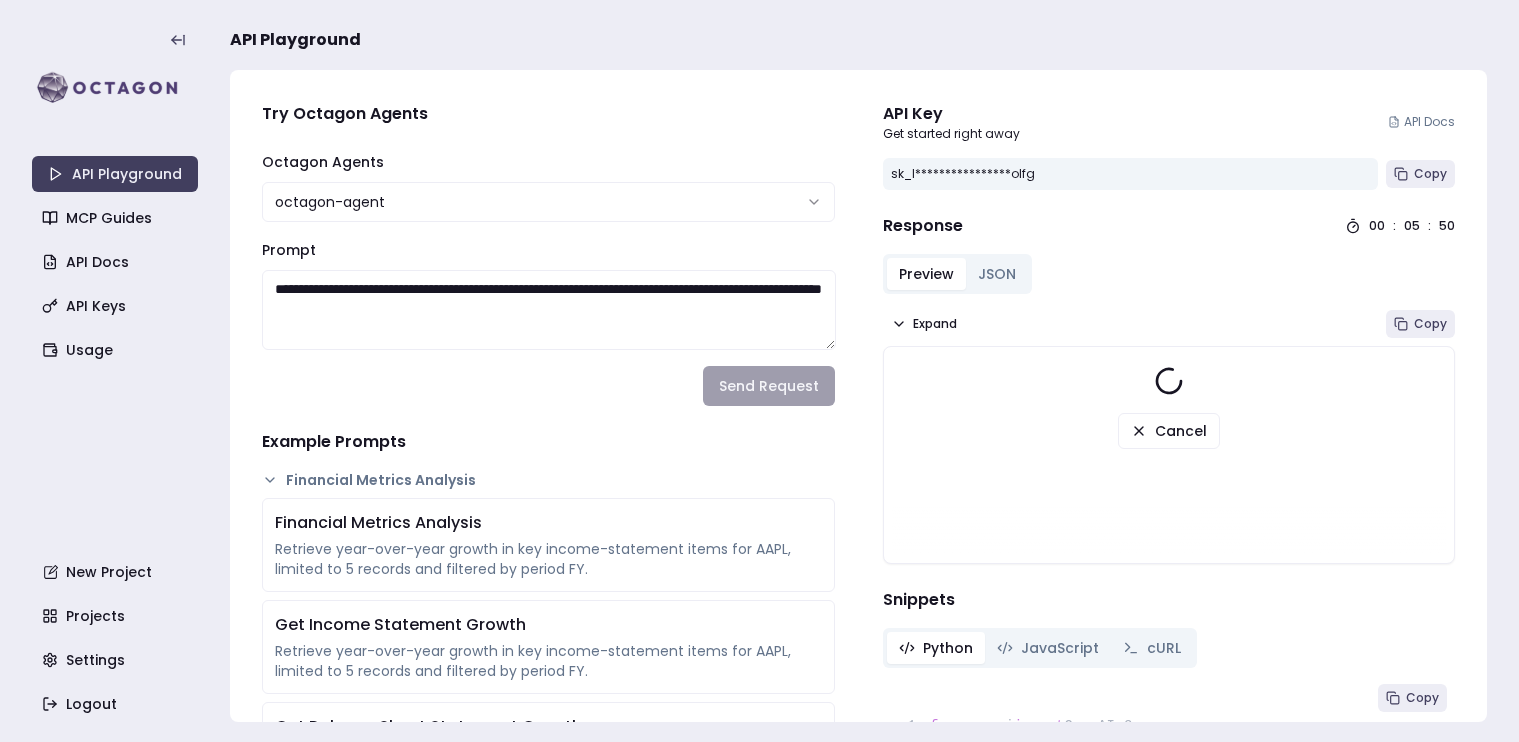 drag, startPoint x: 520, startPoint y: 308, endPoint x: 220, endPoint y: 249, distance: 305.7466 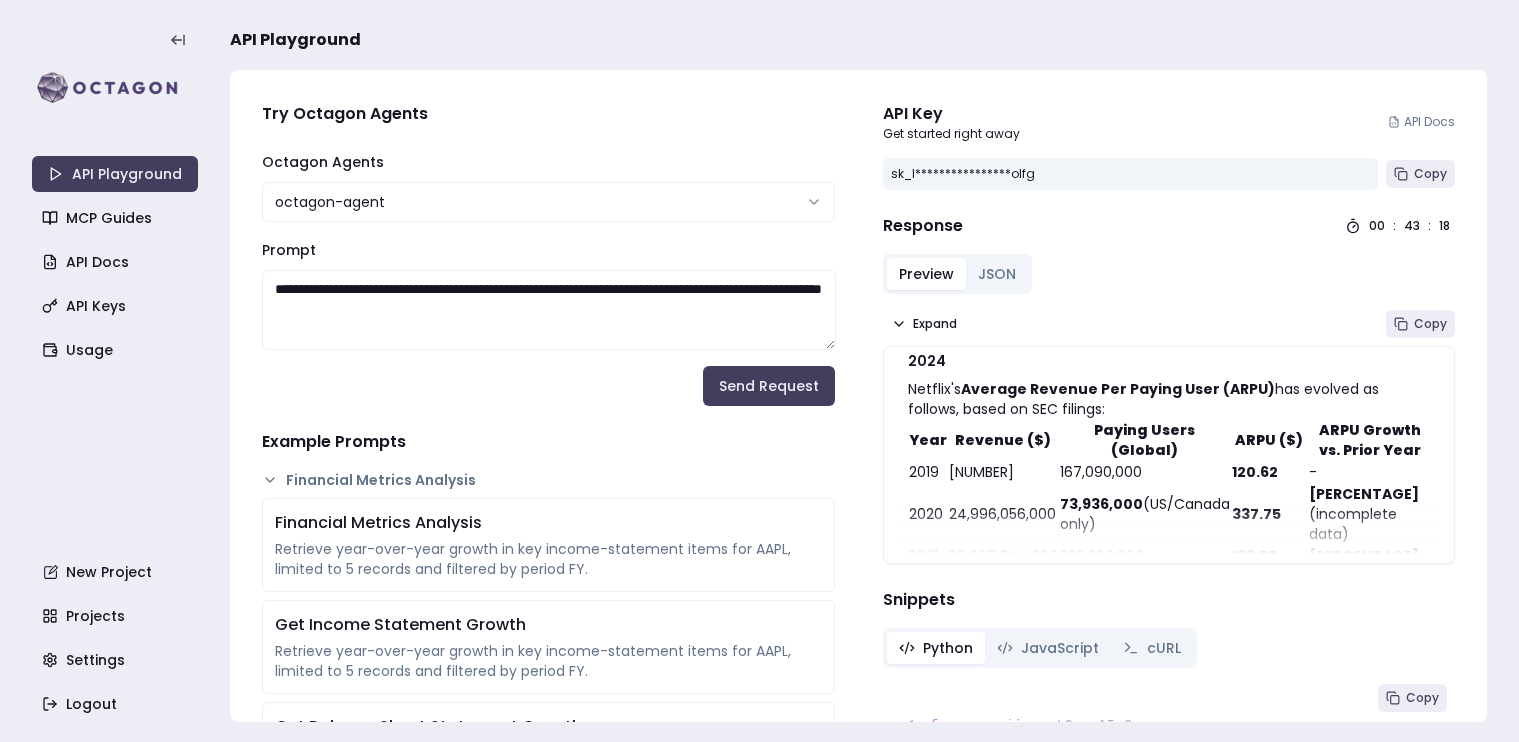 click on "API Key Get started right away API Docs [API_KEY] Copy Response 00 : 43 : 18 Preview JSON Expand Copy [COMPANY]'s Average Revenue Per Paying User (ARPU) from 2019 to 2024
[COMPANY]'s Average Revenue Per Paying User (ARPU) has evolved as follows, based on SEC filings:
Year Revenue ($) Paying Users (Global) ARPU ($) ARPU Growth vs. Prior Year 2019 [NUMBER] 167,090,000 [NUMBER] - 2020 [NUMBER] [NUMBER] (US/Canada only) [NUMBER] [PERCENTAGE] (incomplete data) 2021 [NUMBER] 222,000,000 [NUMBER] [PERCENTAGE] 2022 [NUMBER] 230,700,000 [NUMBER] [PERCENTAGE] 2023 [NUMBER] 247,000,000 [NUMBER] [PERCENTAGE] 2024 [NUMBER] 302,000,000 [NUMBER] [PERCENTAGE]
Key Observations
2020 ARPU Anomaly : The 2020 ARPU of [CURRENCY][NUMBER] is artificially inflated due to incomplete user data (only US/Canada, not global). This distorts the trend and should not be used for year-over-year comparisons.
Steady Growth (2019–2022) : ARPU increased from [CURRENCY][NUMBER] to [CURRENCY][NUMBER]
Plateau and Decline (2023–2024) [CURRENCY][NUMBER]" at bounding box center (1169, 2464) 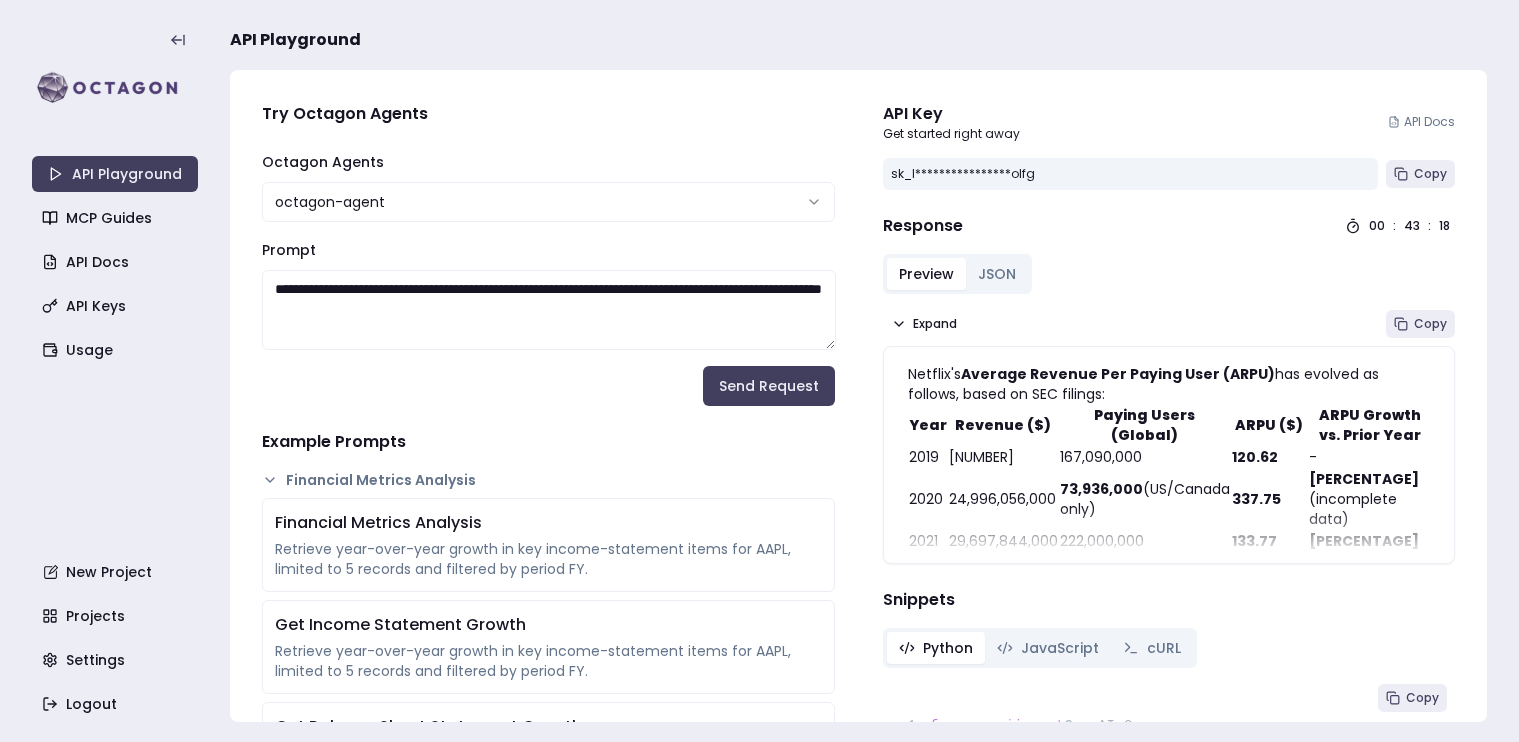 scroll, scrollTop: 0, scrollLeft: 0, axis: both 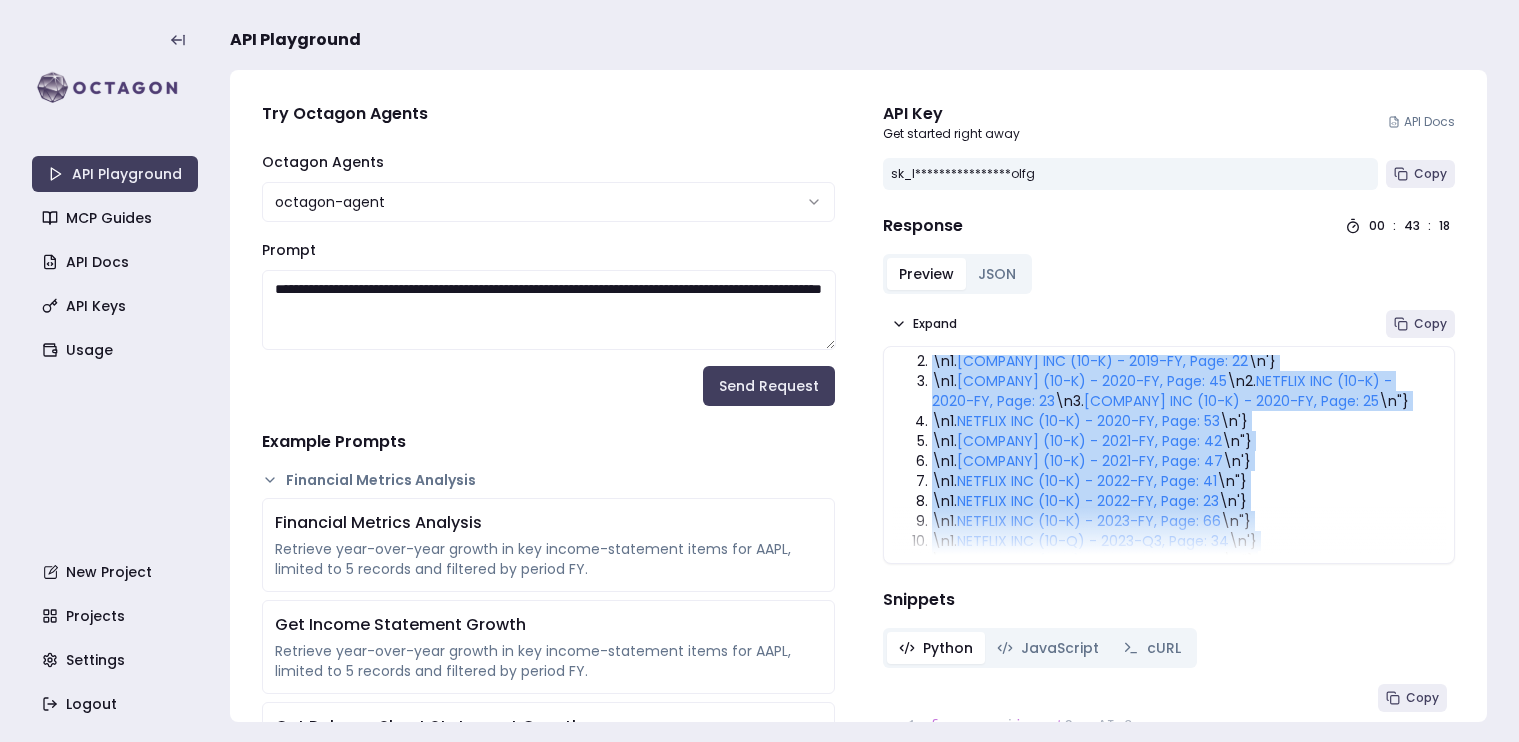 drag, startPoint x: 909, startPoint y: 389, endPoint x: 1325, endPoint y: 472, distance: 424.19925 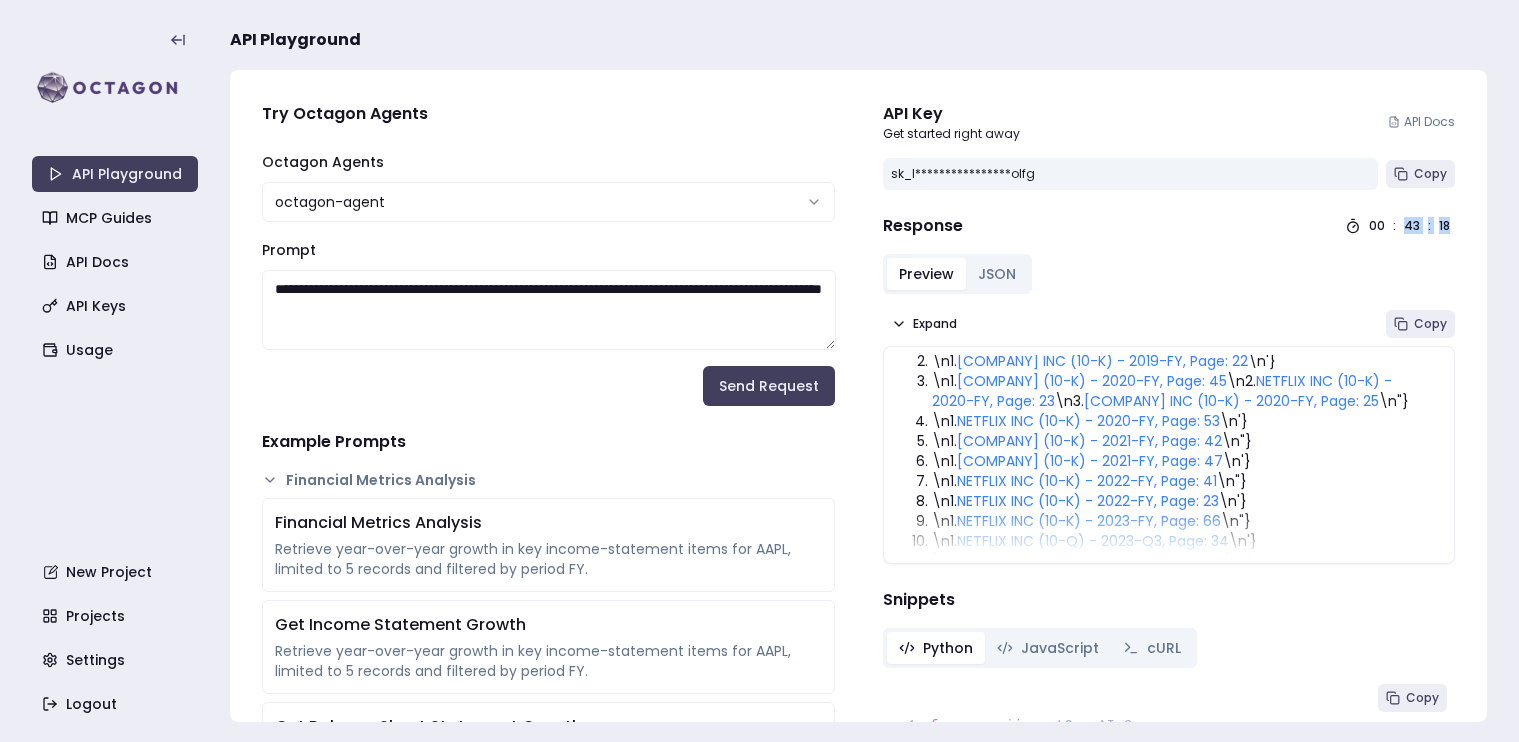 drag, startPoint x: 1458, startPoint y: 222, endPoint x: 1399, endPoint y: 223, distance: 59.008472 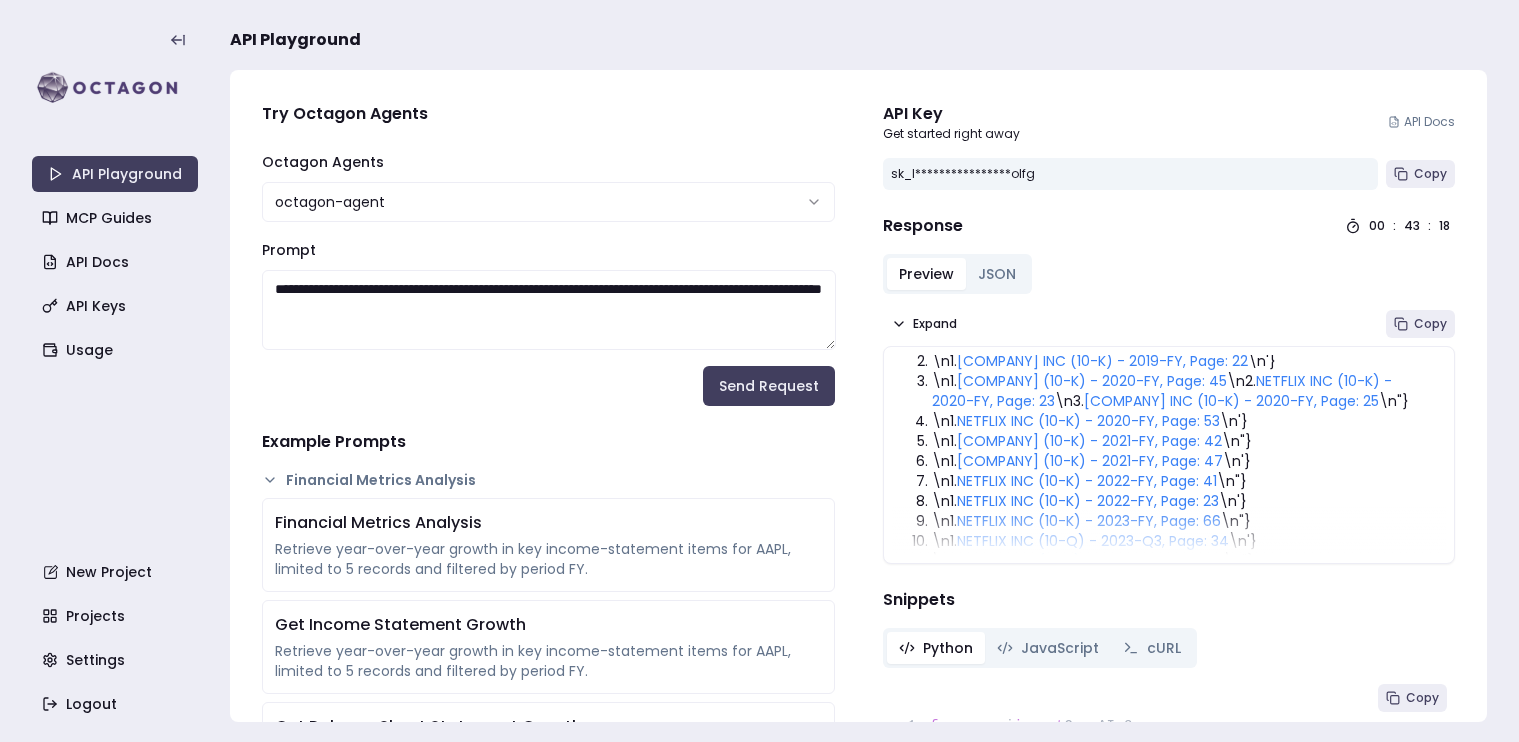 drag, startPoint x: 534, startPoint y: 314, endPoint x: 267, endPoint y: 267, distance: 271.10513 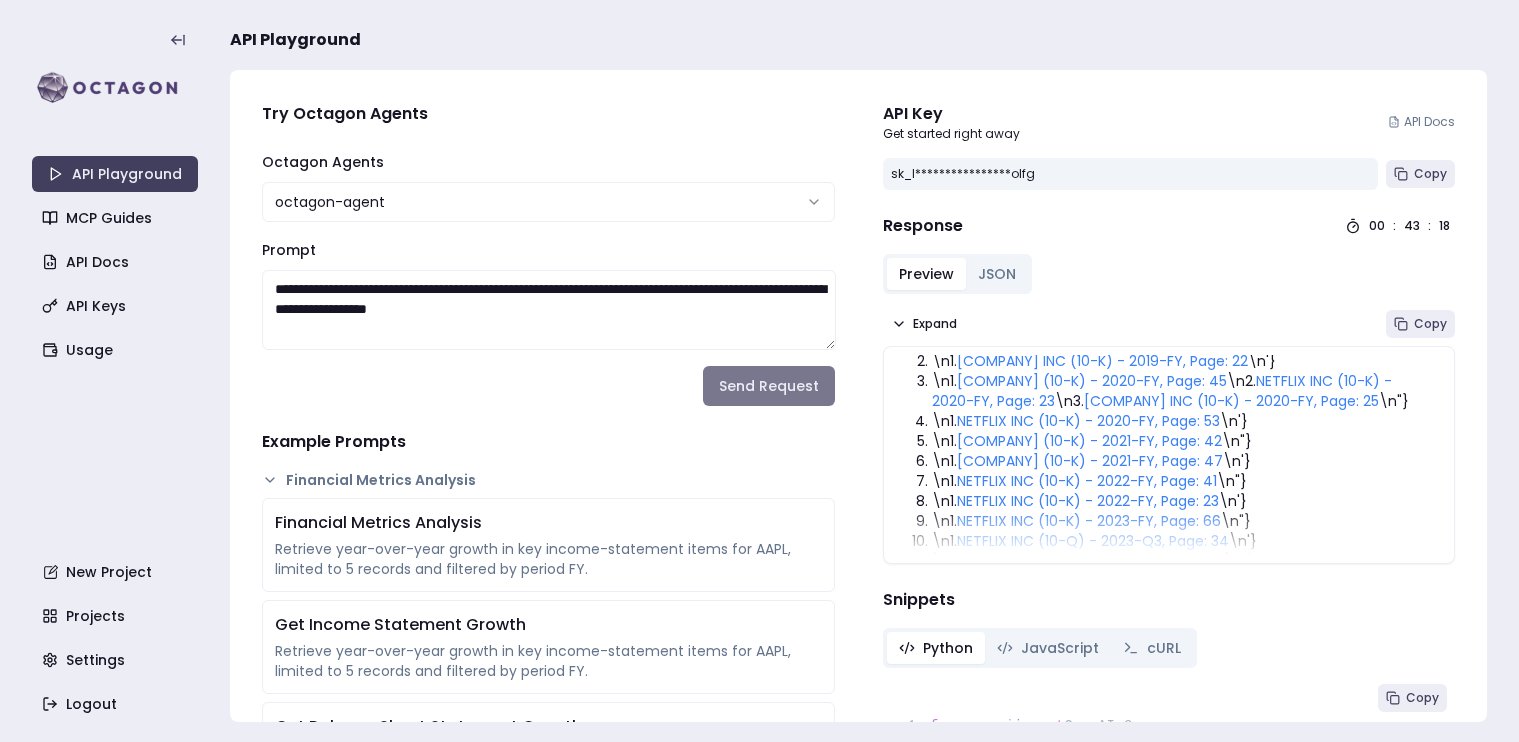 click on "Send Request" at bounding box center (769, 386) 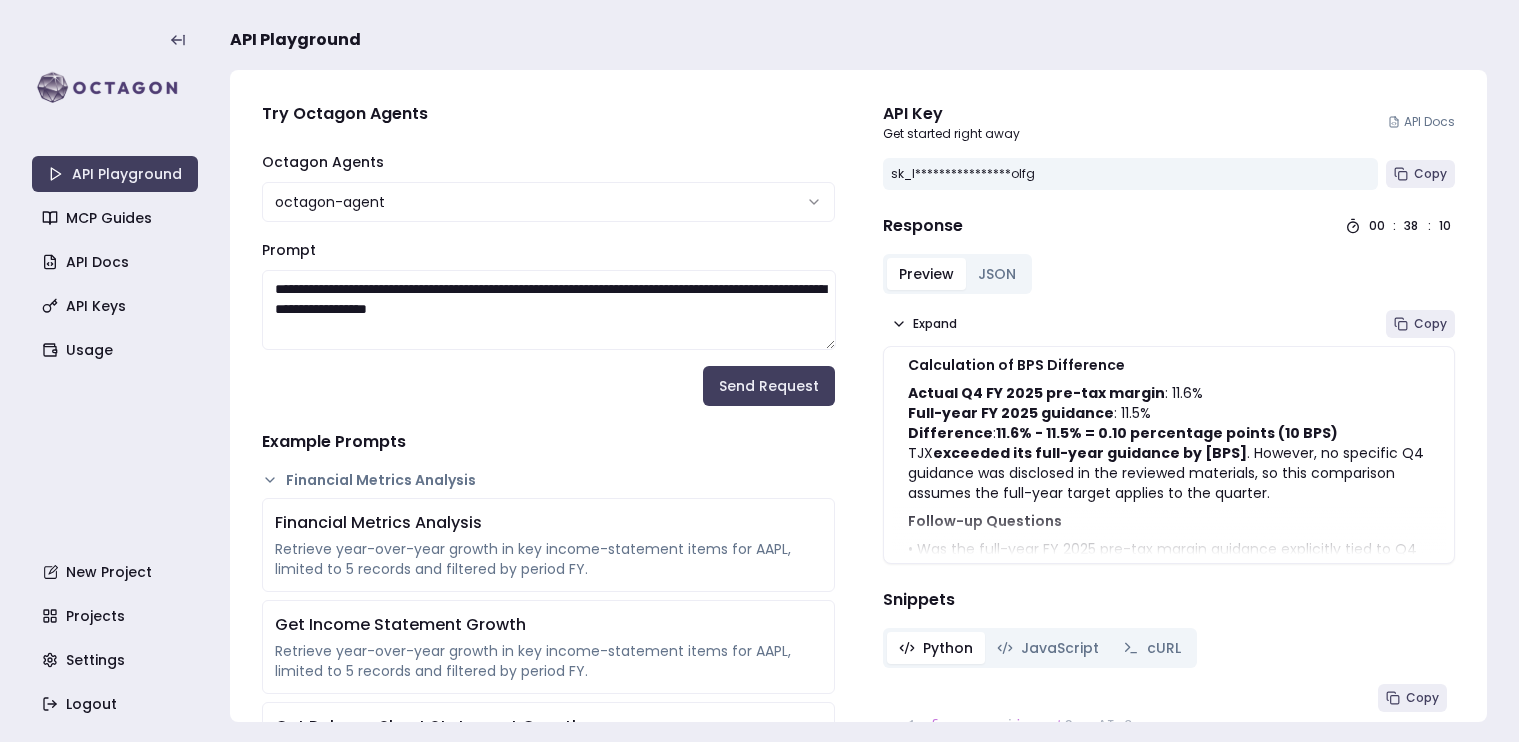 scroll, scrollTop: 0, scrollLeft: 0, axis: both 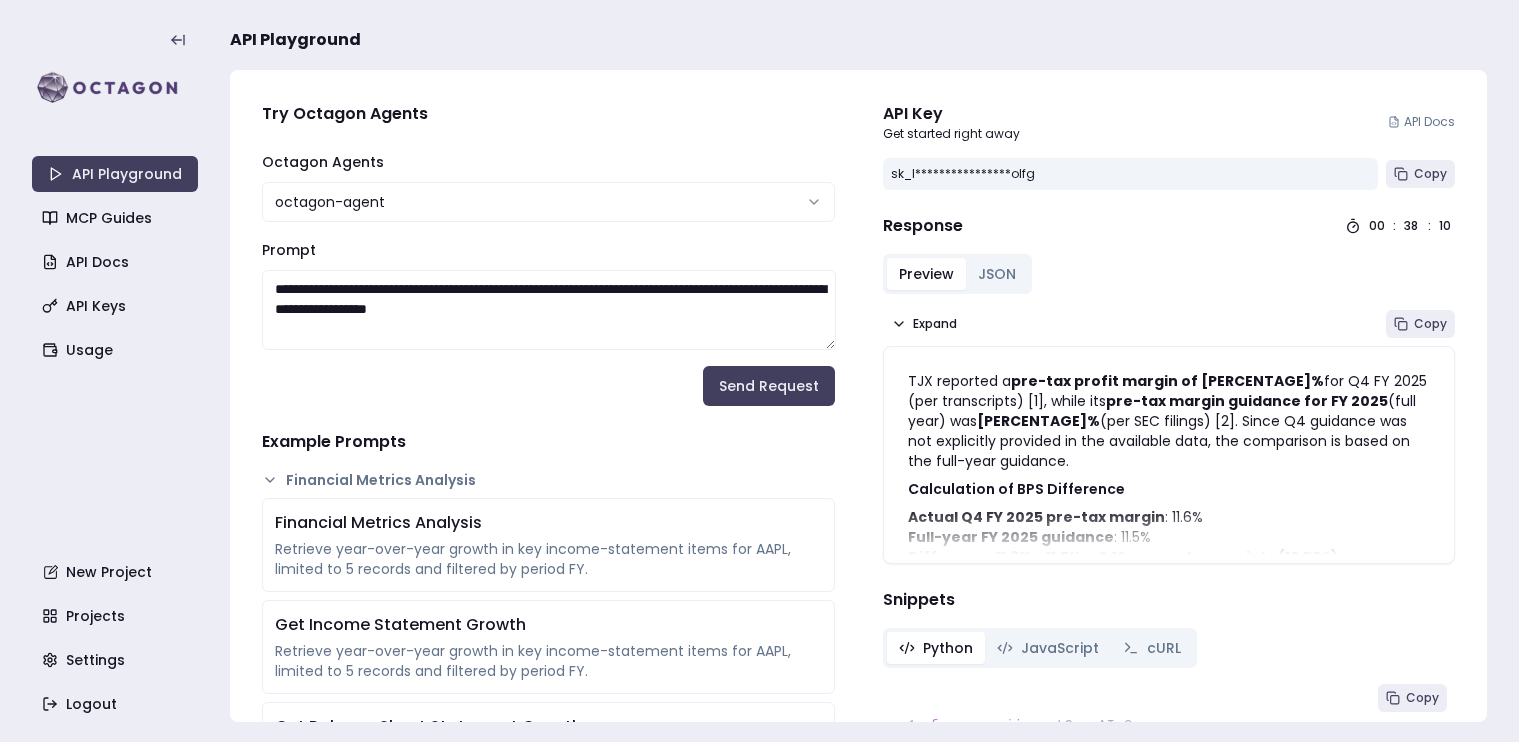 drag, startPoint x: 482, startPoint y: 309, endPoint x: 632, endPoint y: 311, distance: 150.01334 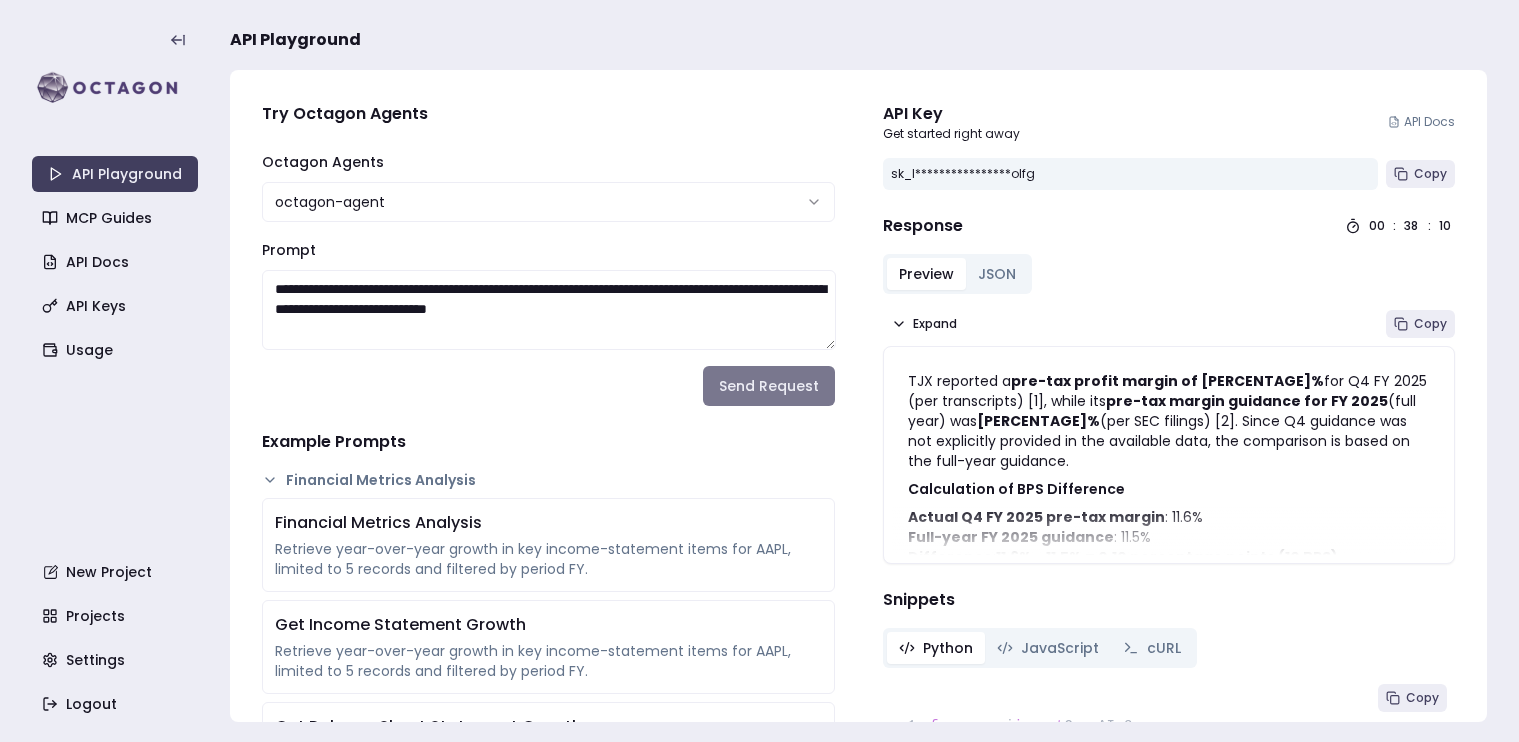 type on "**********" 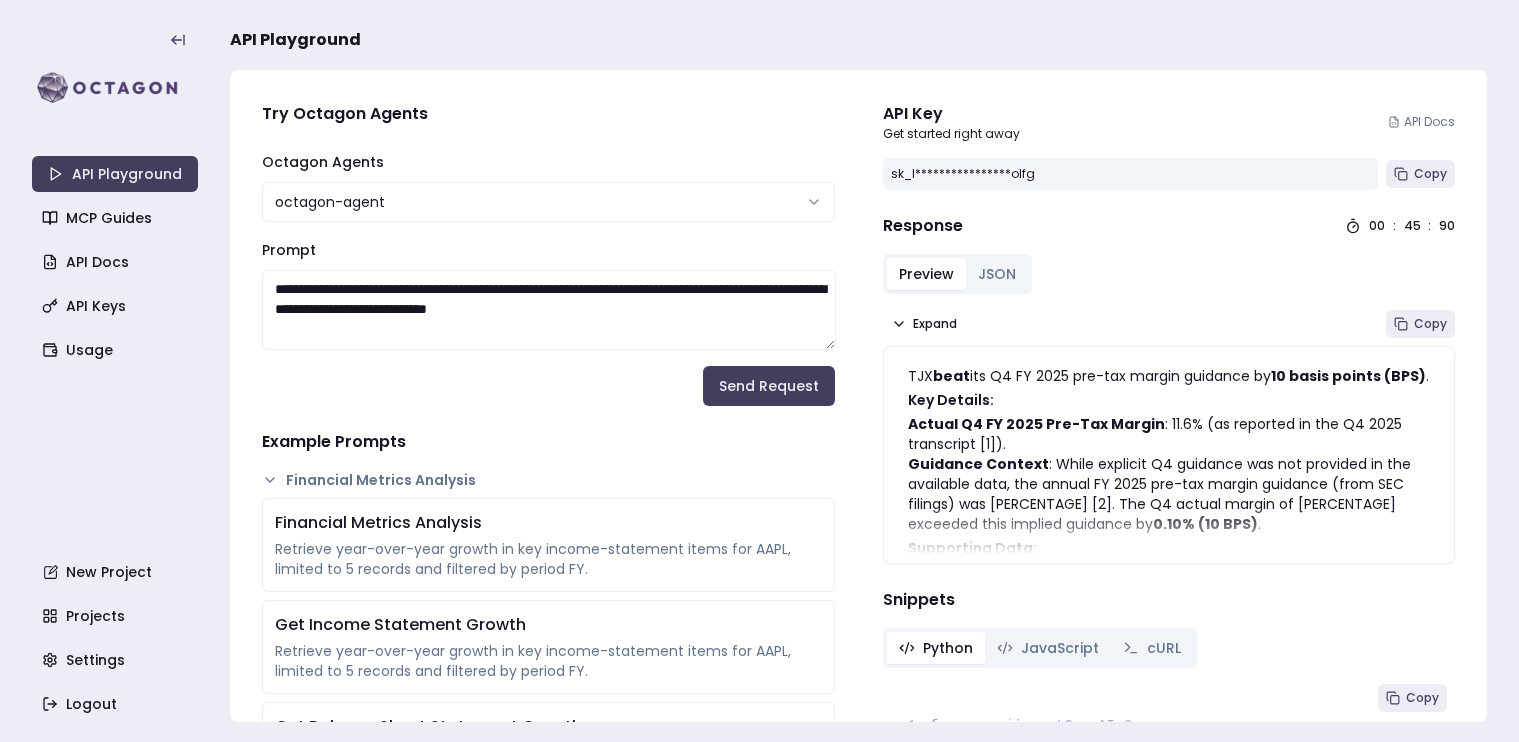 scroll, scrollTop: 588, scrollLeft: 0, axis: vertical 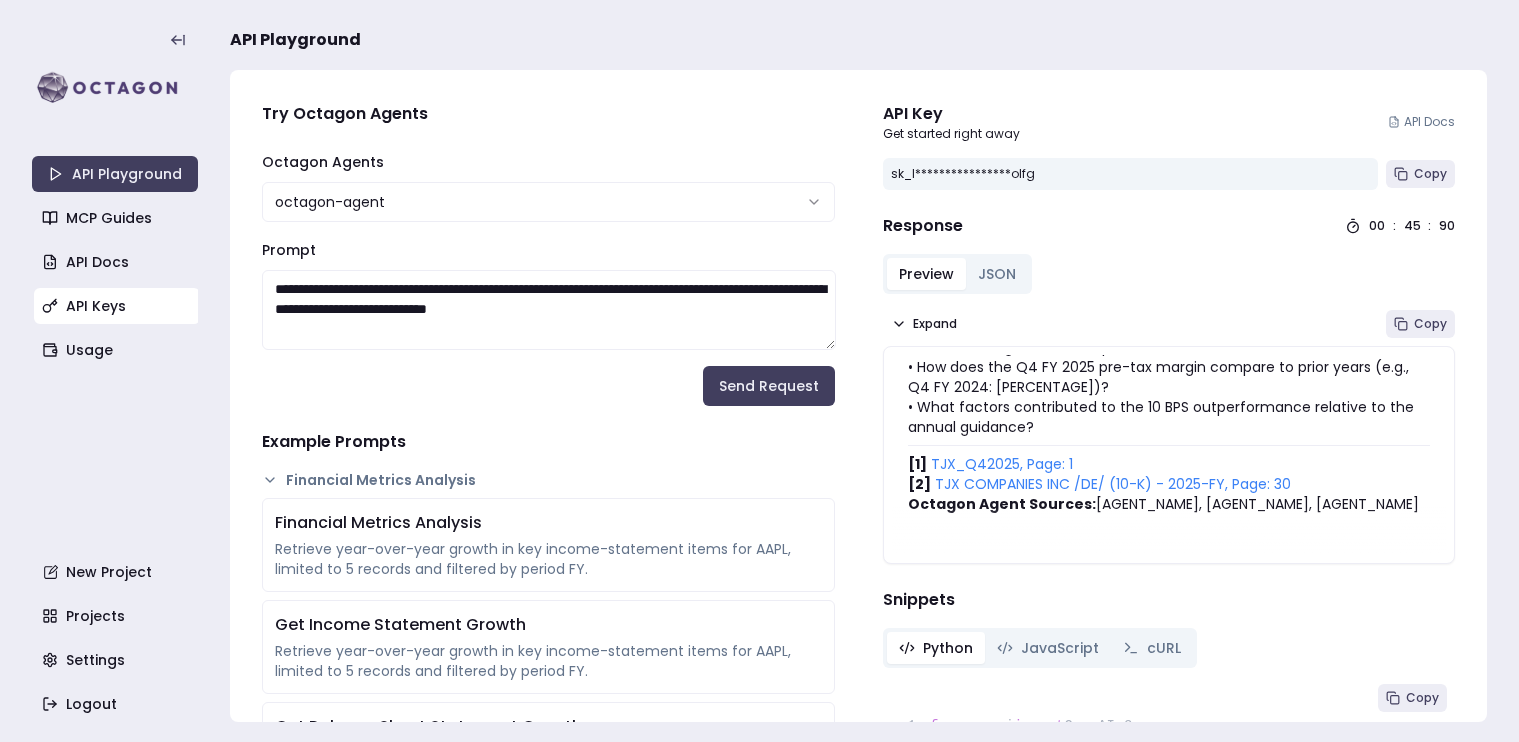 click on "API Keys" at bounding box center [117, 306] 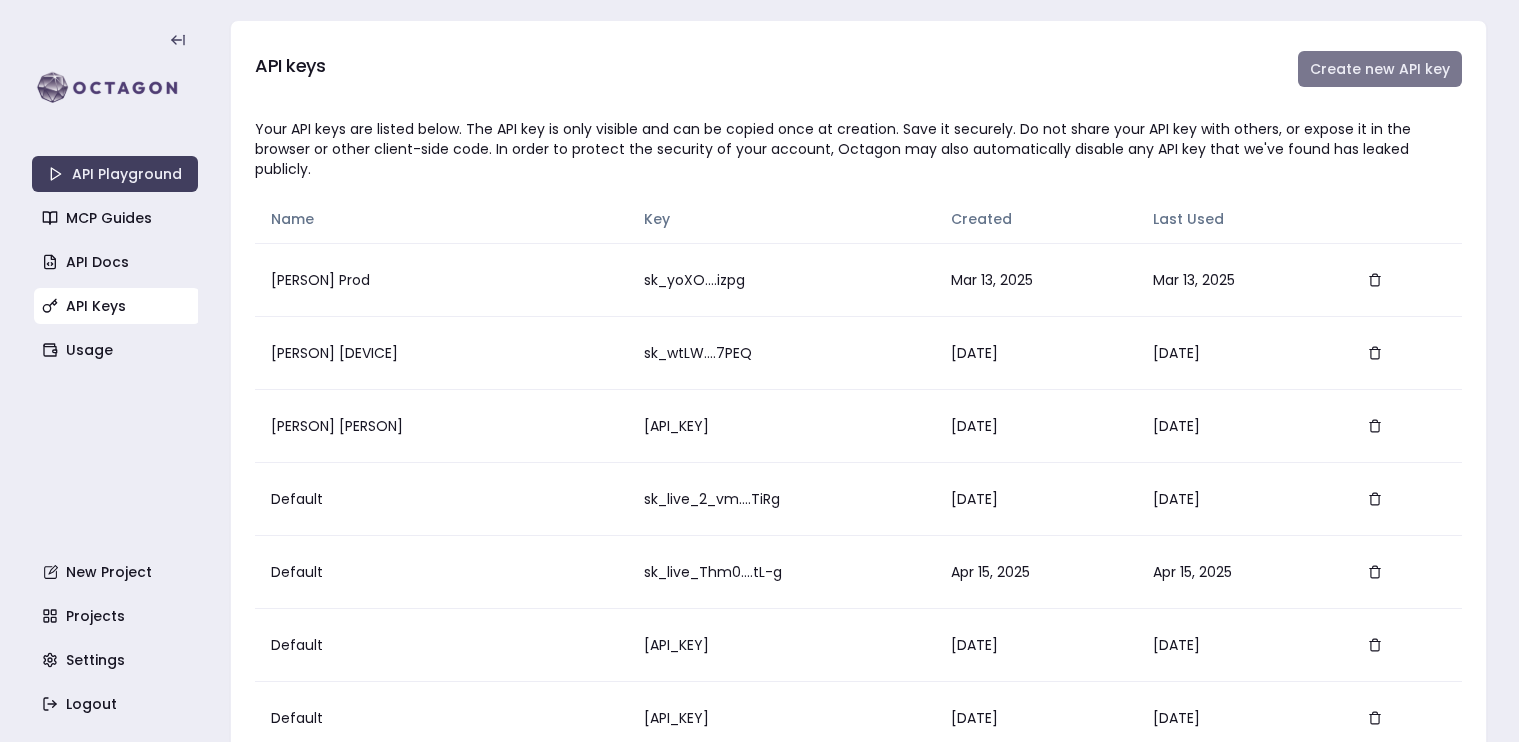 click on "Create new API key" at bounding box center [1380, 69] 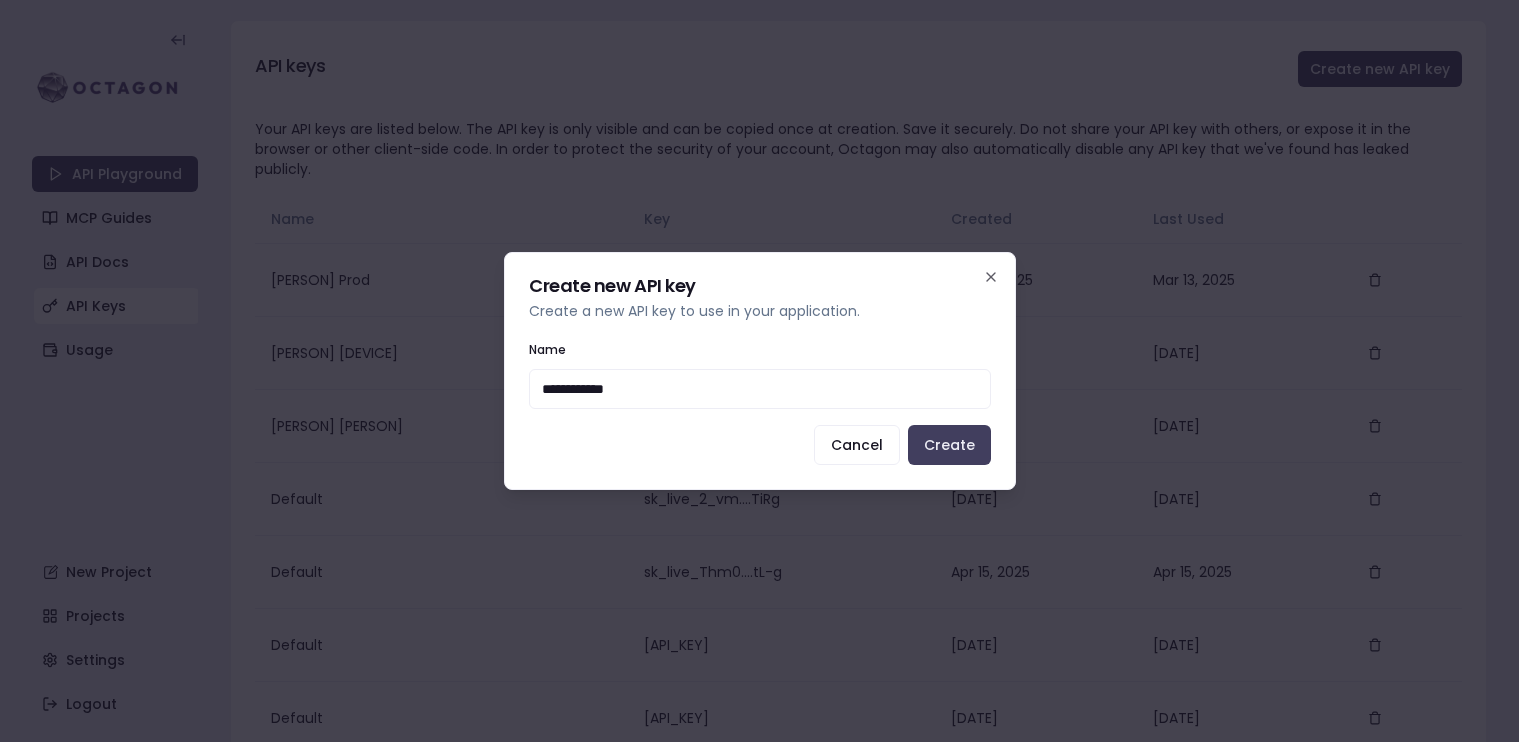 type on "**********" 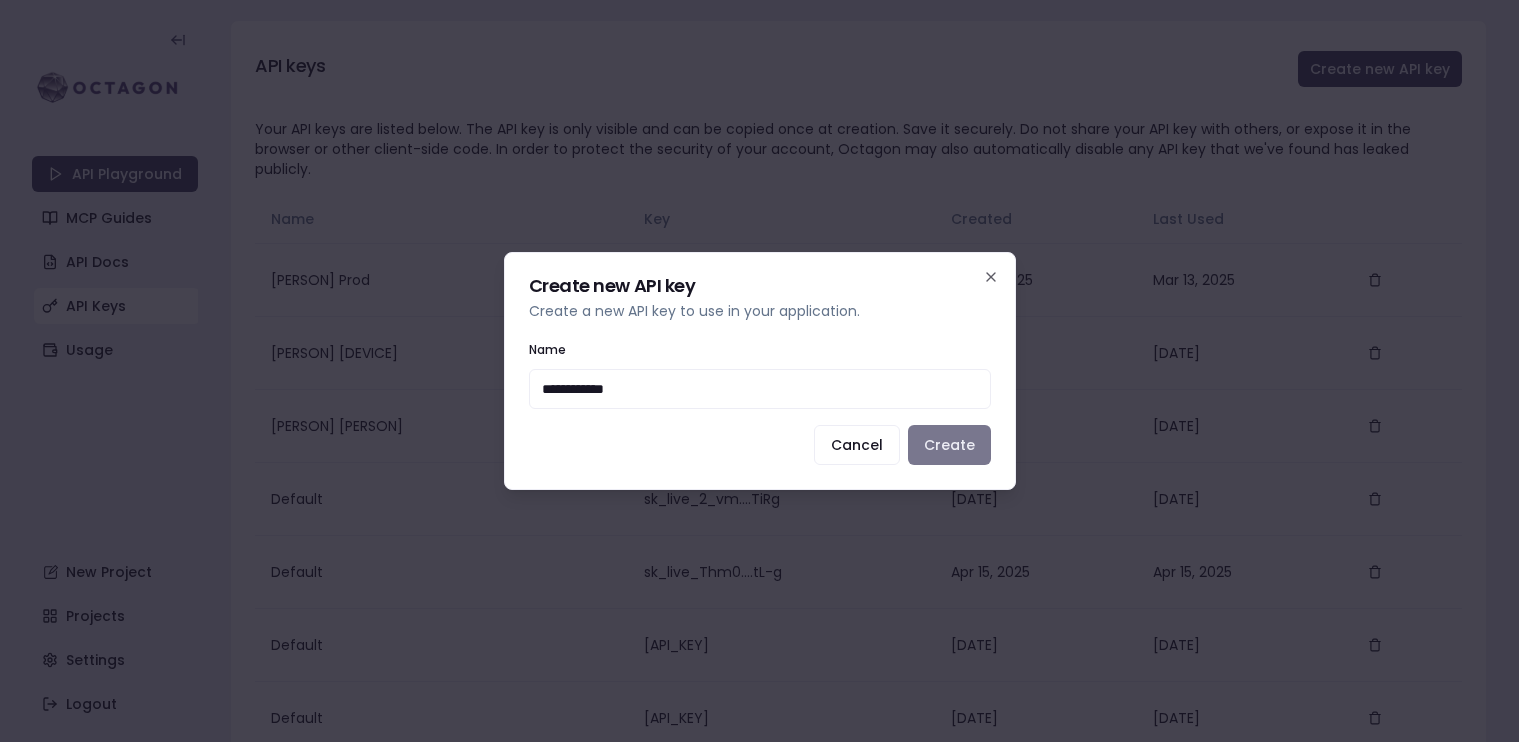 click on "Create" at bounding box center (949, 445) 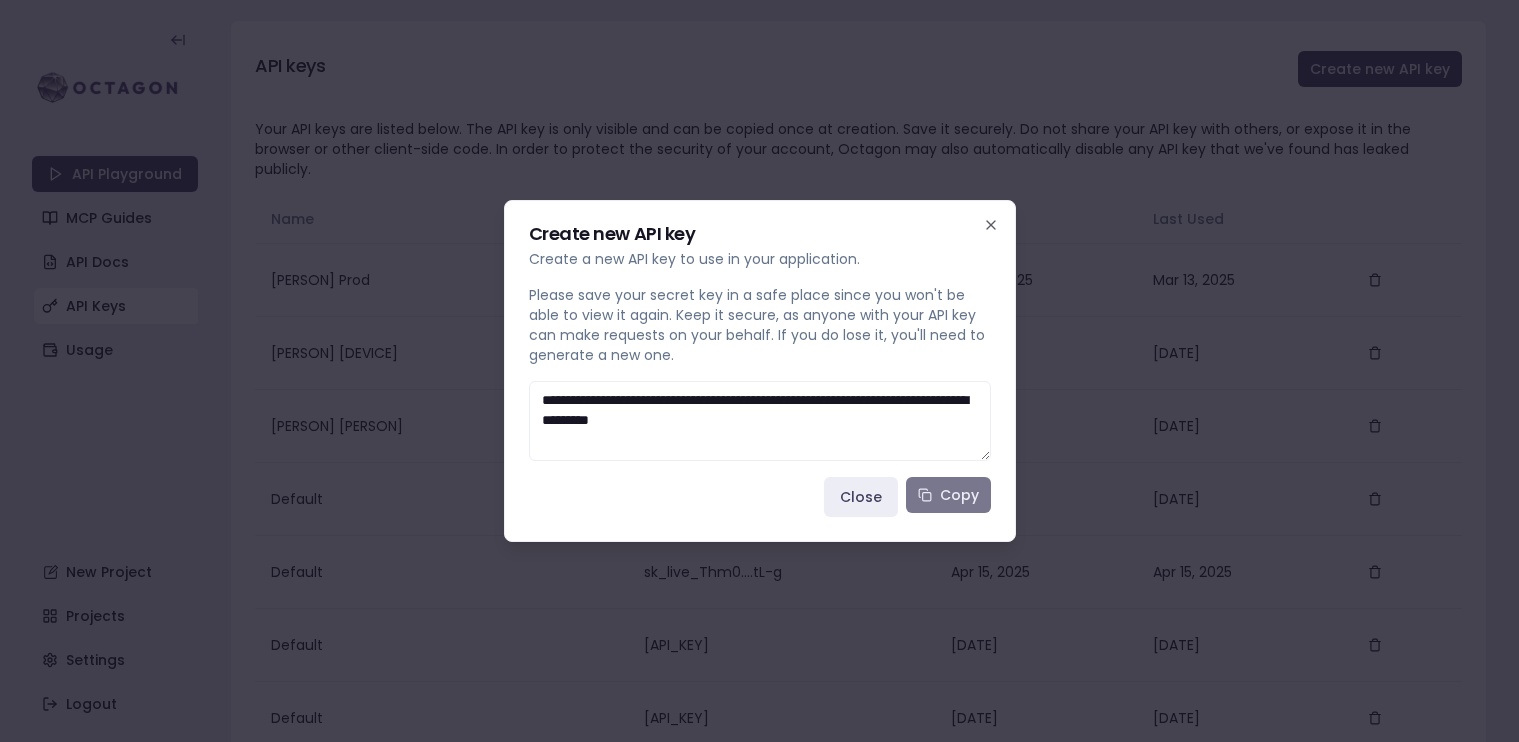click on "Copy" at bounding box center (948, 495) 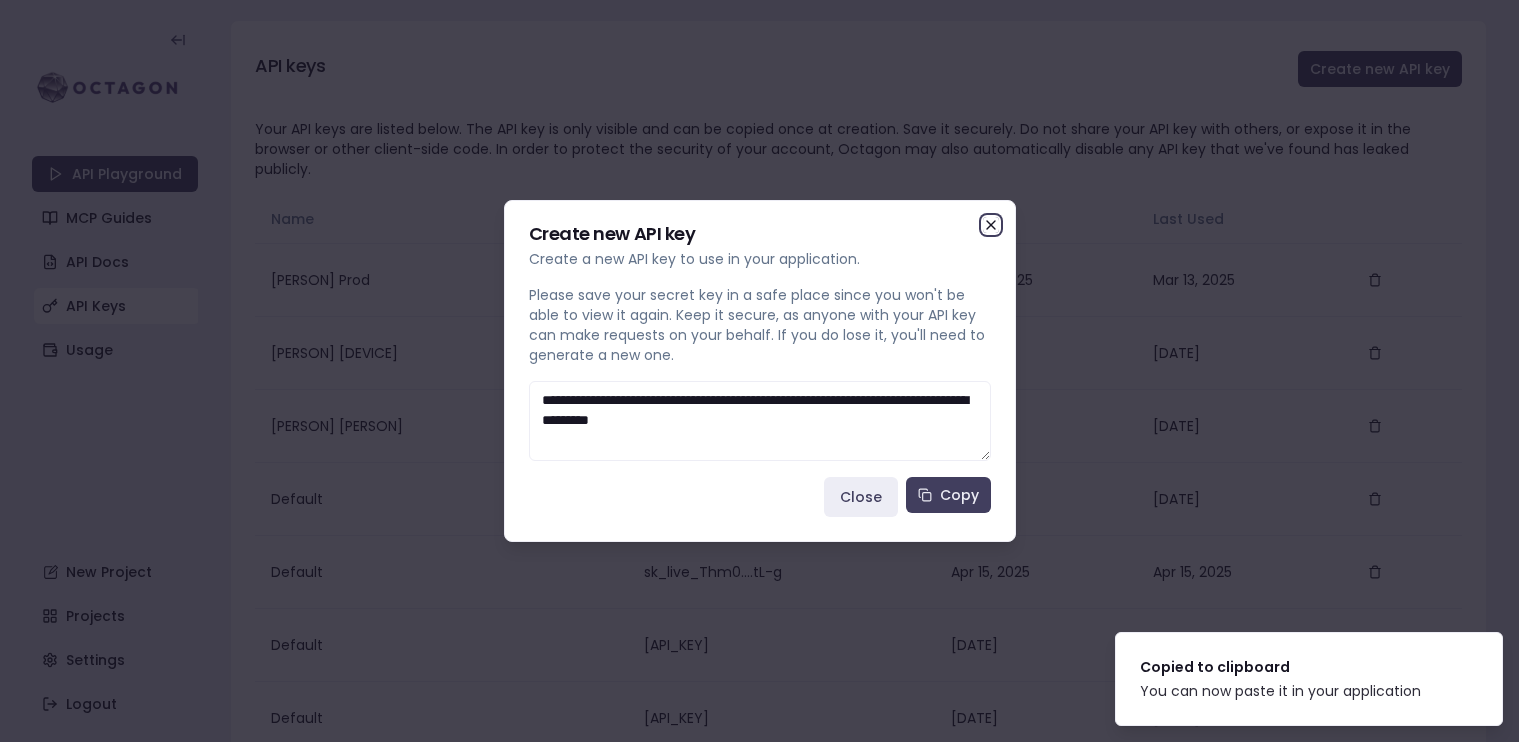 click 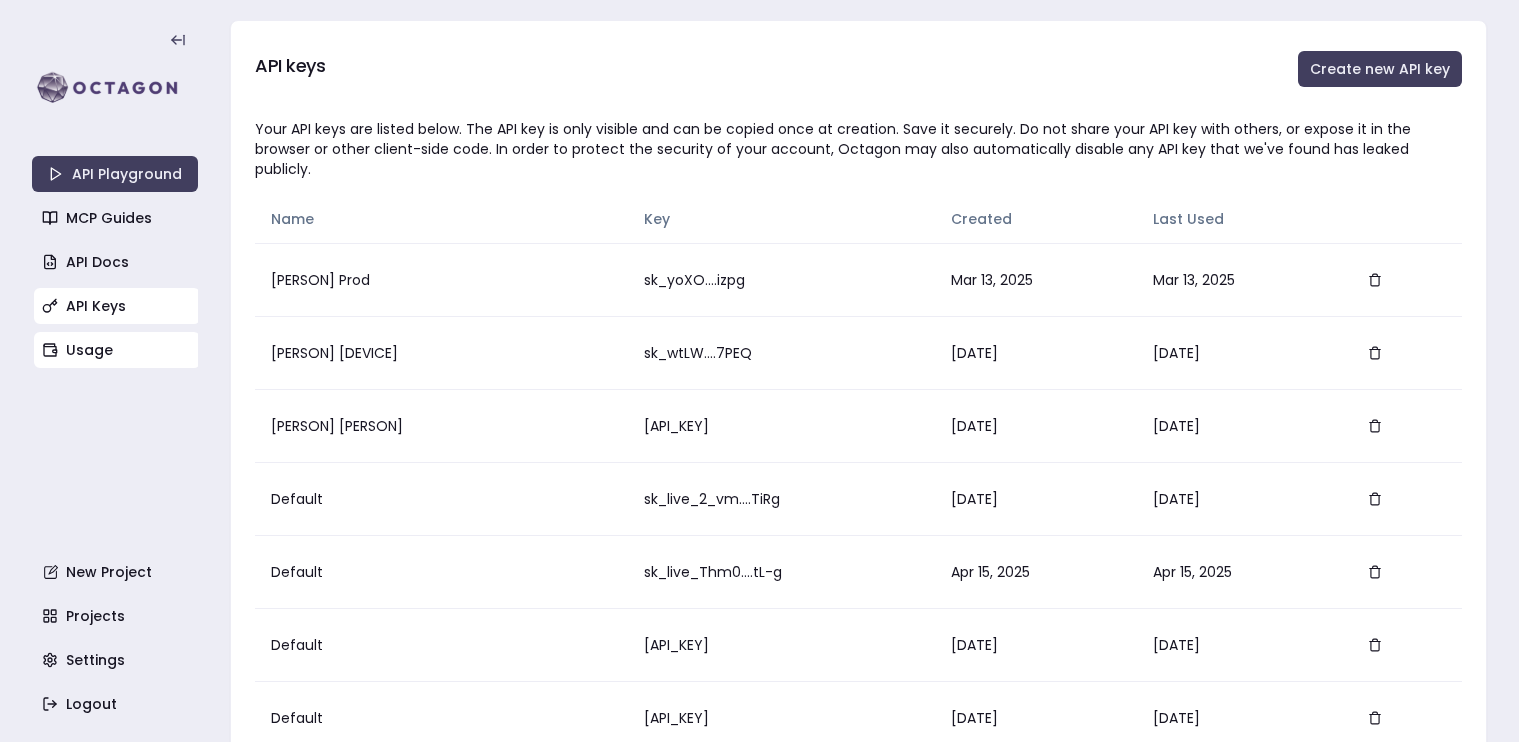 click on "Usage" at bounding box center [117, 350] 